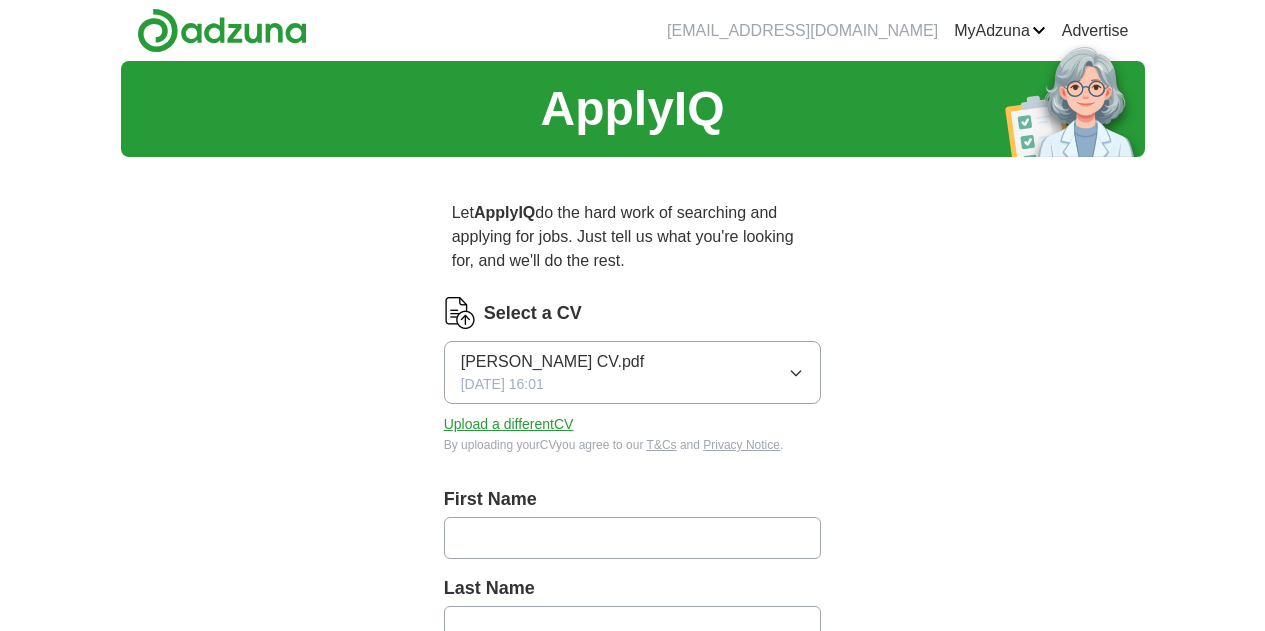 scroll, scrollTop: 0, scrollLeft: 0, axis: both 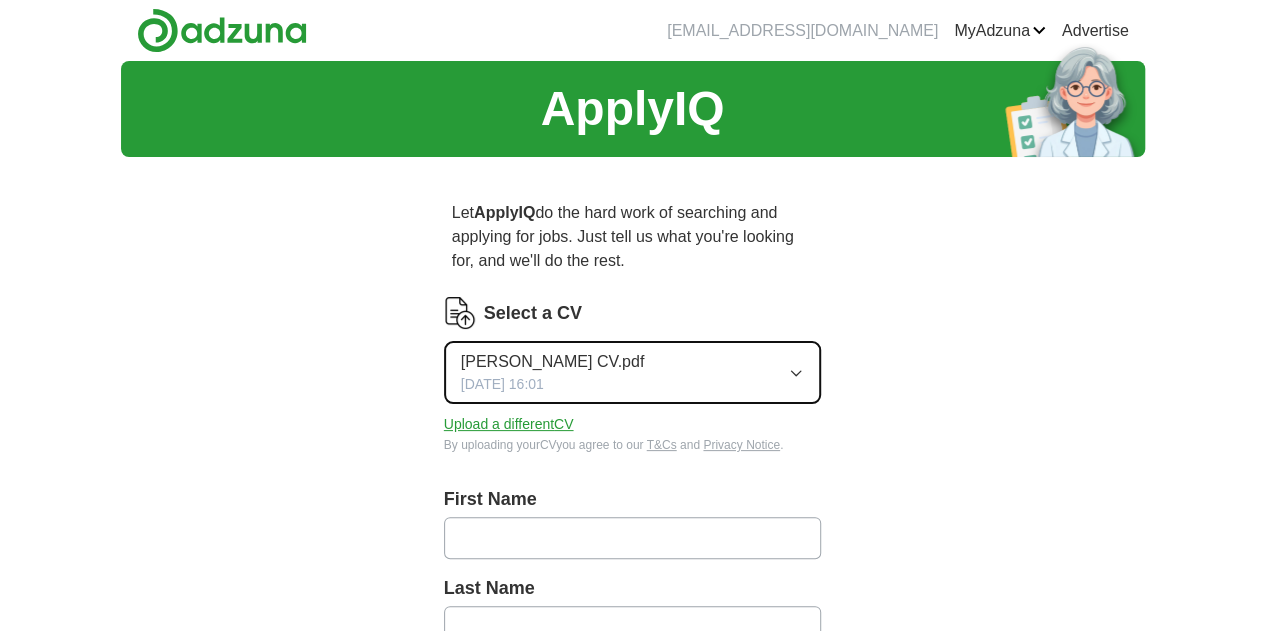 click on "[PERSON_NAME] CV.pdf [DATE] 16:01" at bounding box center [633, 372] 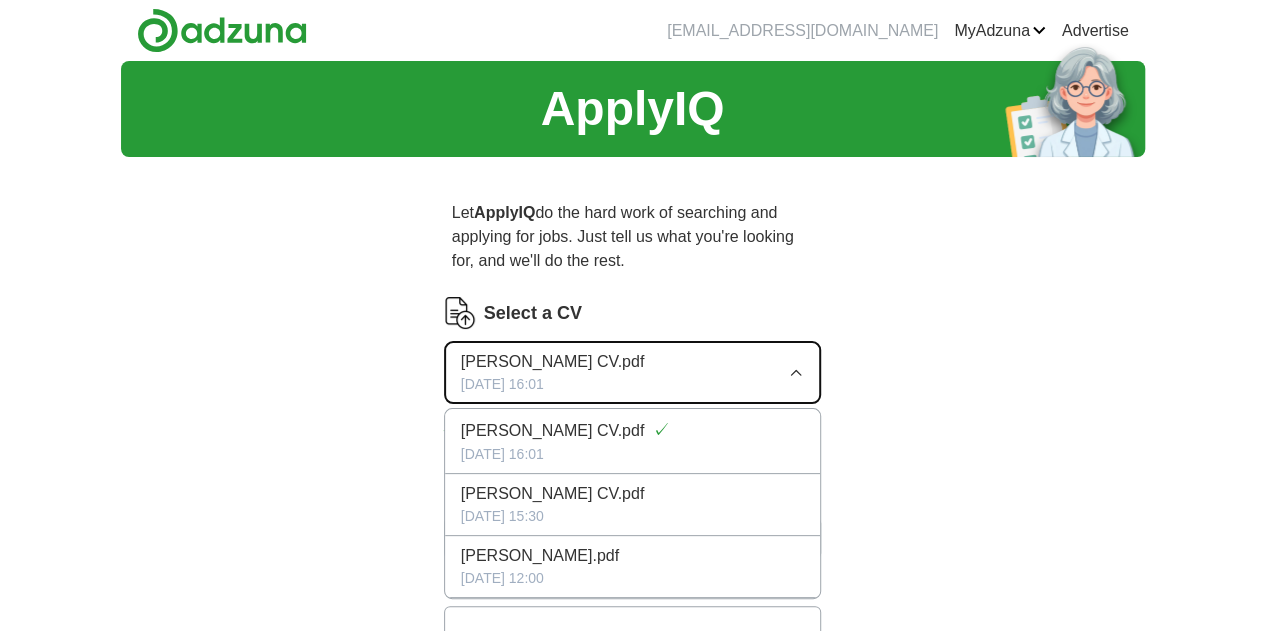 click 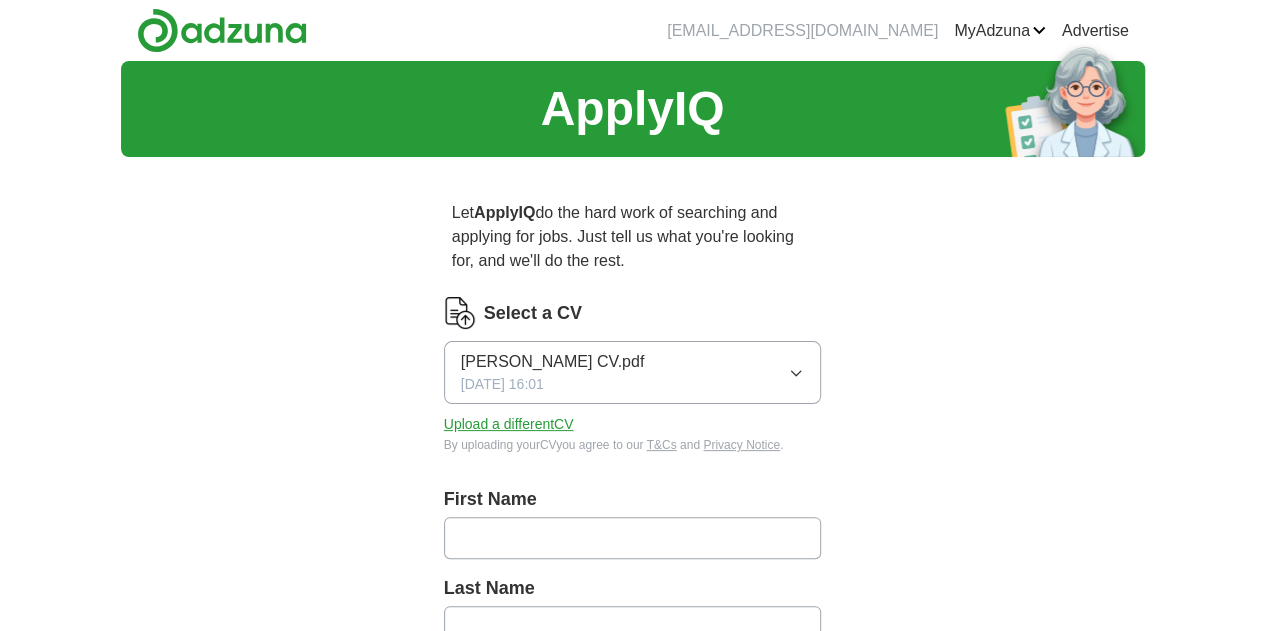 click on "By uploading your  CV  you agree to our   T&Cs   and   Privacy Notice ." at bounding box center [633, 445] 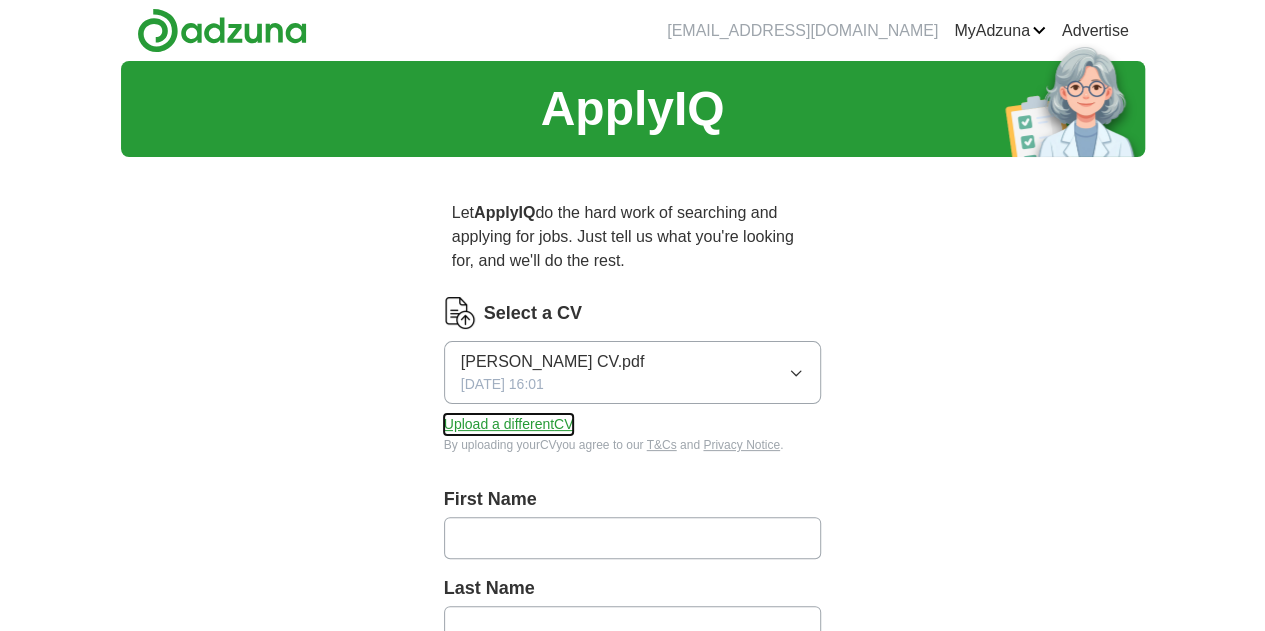 click on "Upload a different  CV" at bounding box center (509, 424) 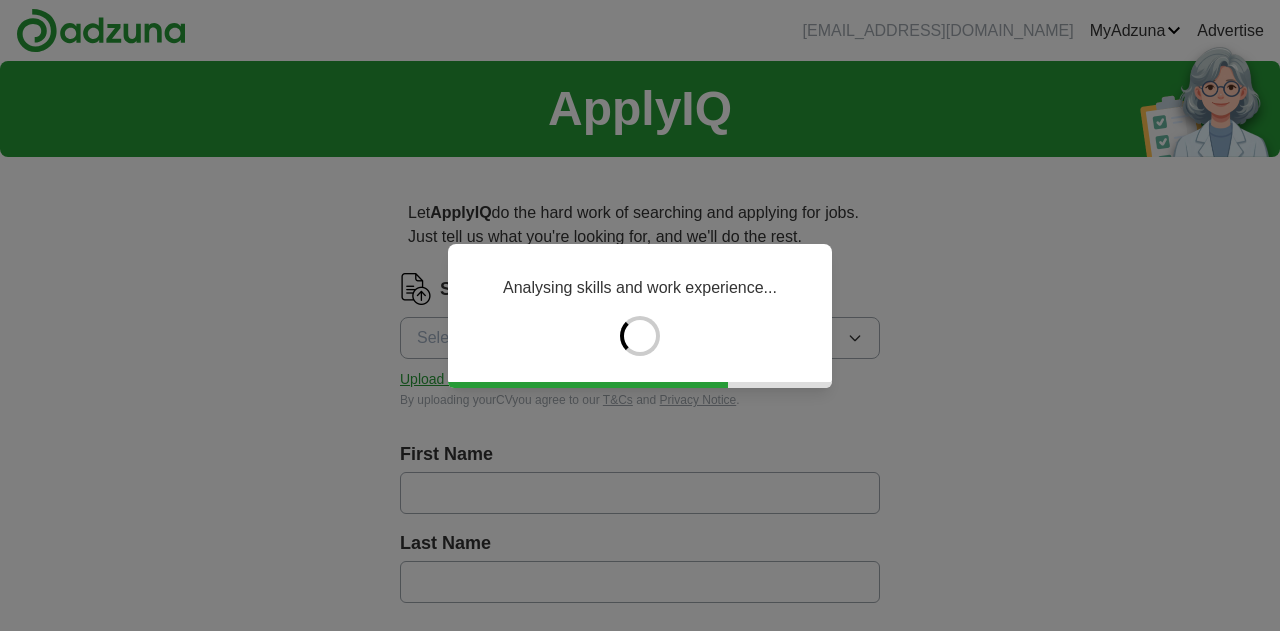 click on "Analysing skills and work experience..." at bounding box center (640, 315) 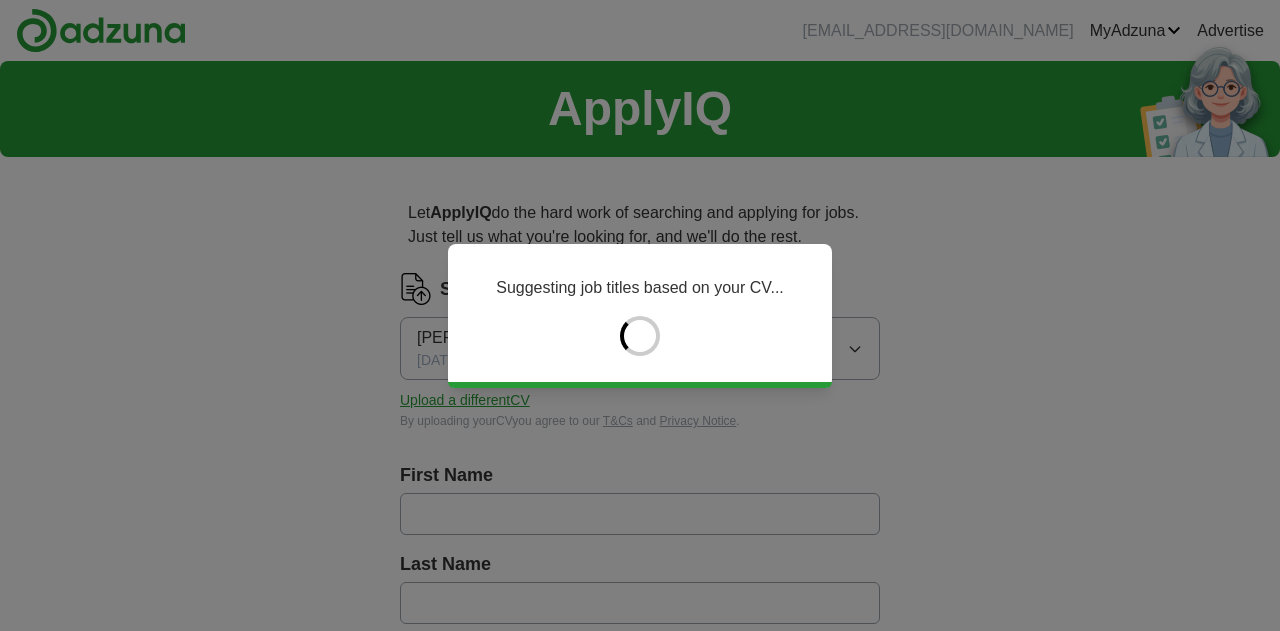type on "*****" 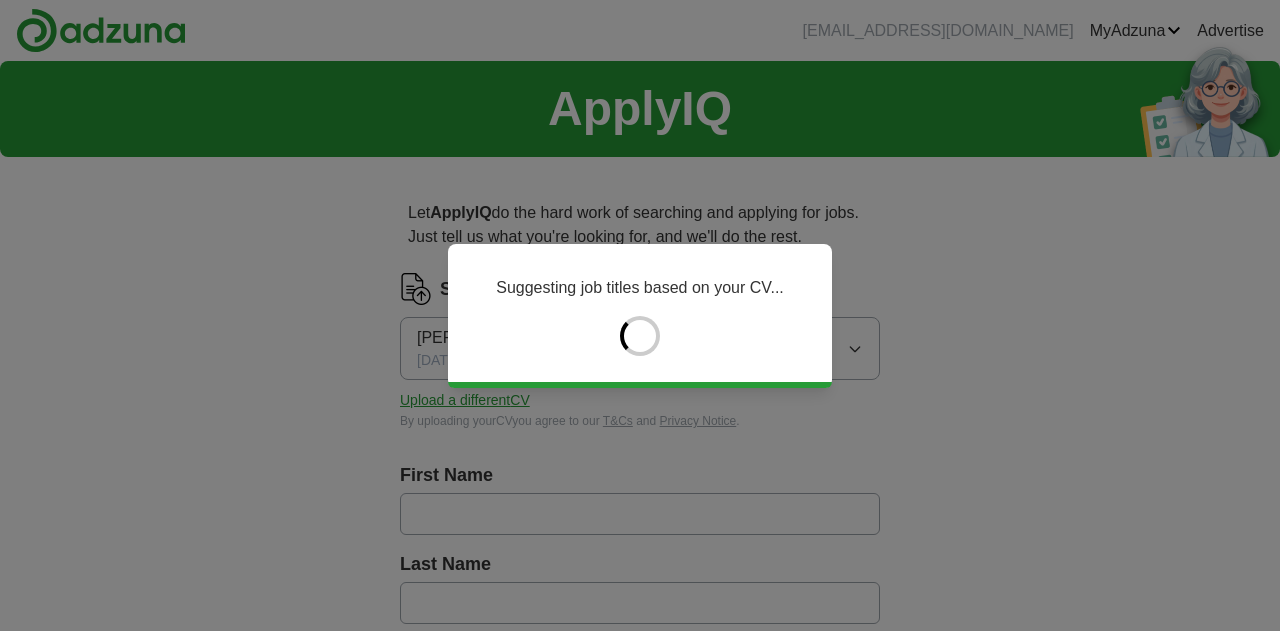 type on "*******" 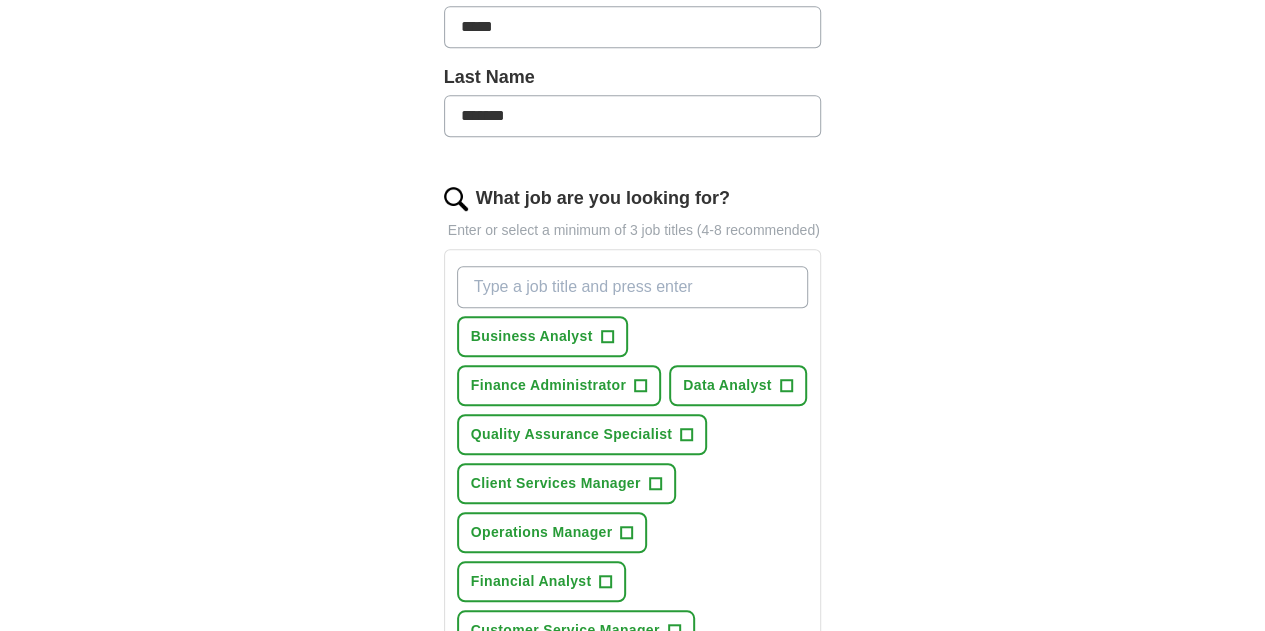 scroll, scrollTop: 515, scrollLeft: 0, axis: vertical 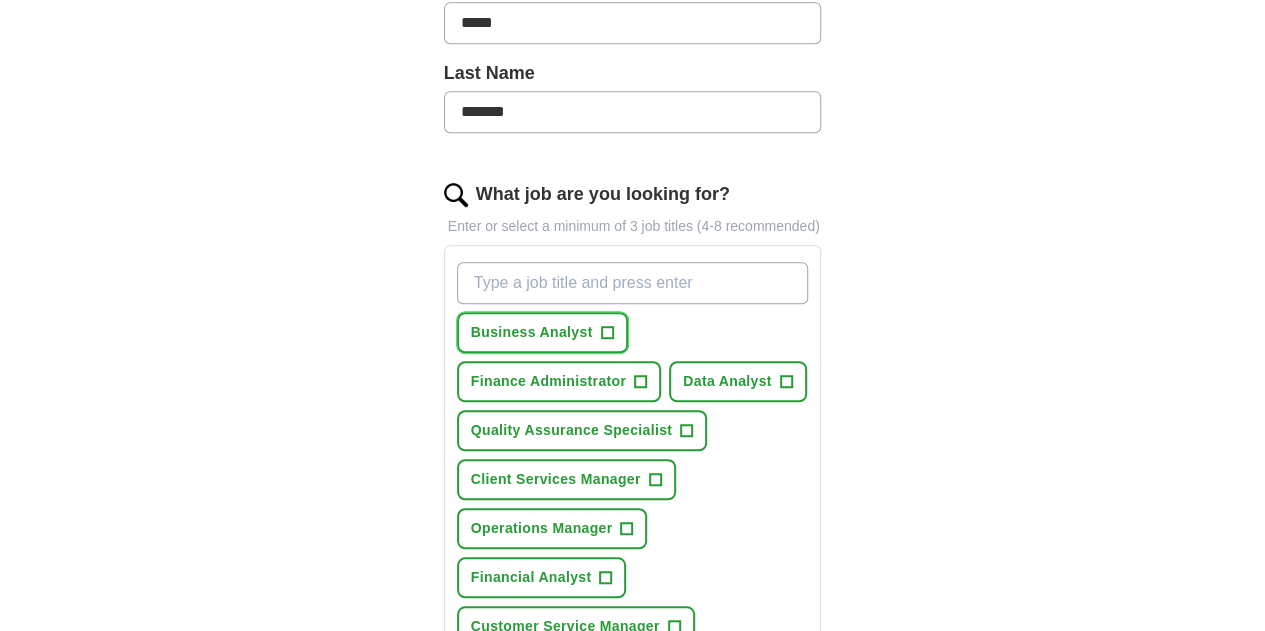 click on "+" at bounding box center (607, 333) 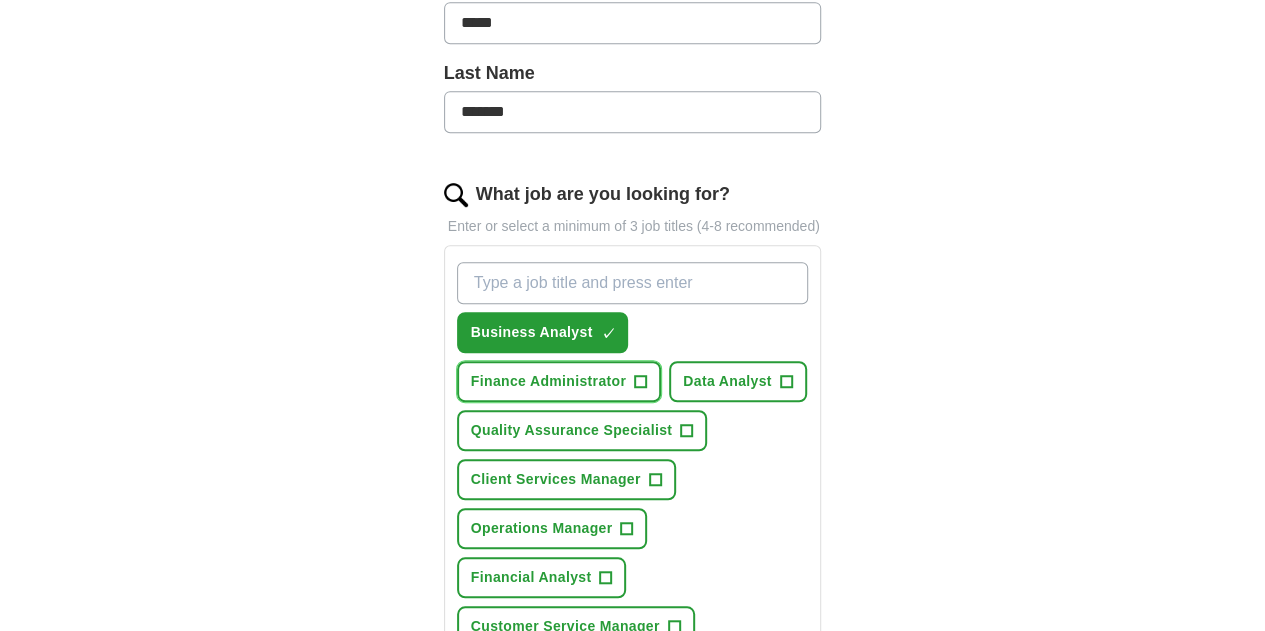 click on "Finance Administrator +" at bounding box center [559, 381] 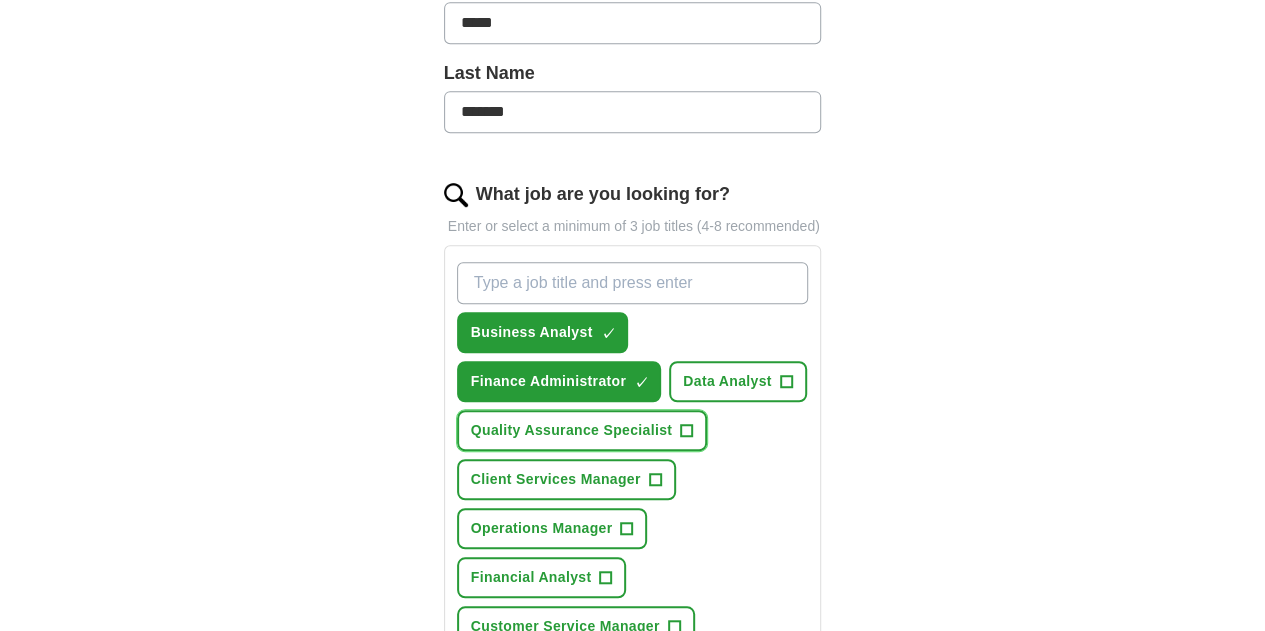 click on "Quality Assurance Specialist +" at bounding box center [582, 430] 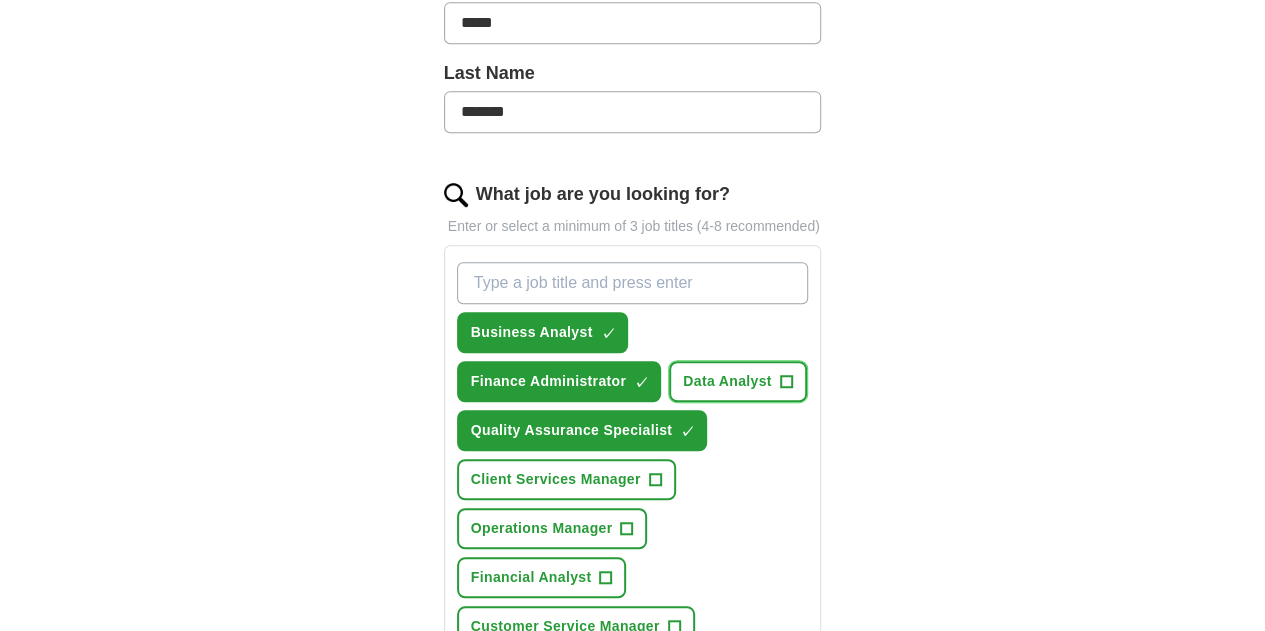 click on "Data Analyst" at bounding box center (727, 381) 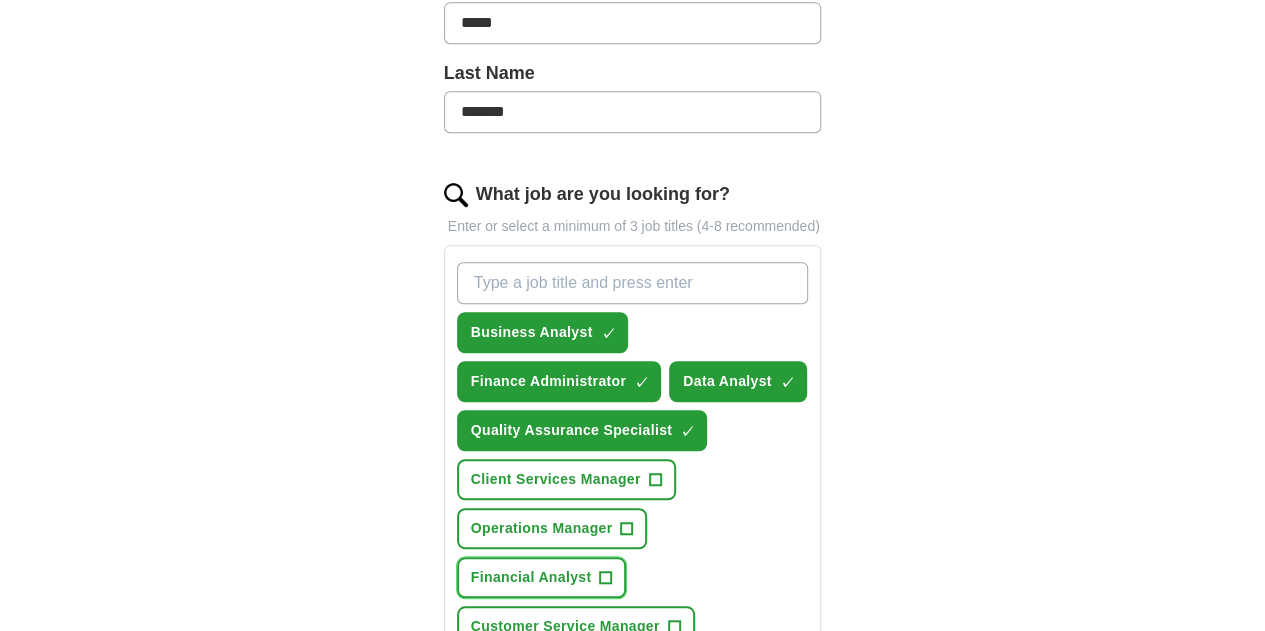 click on "Financial Analyst +" at bounding box center [542, 577] 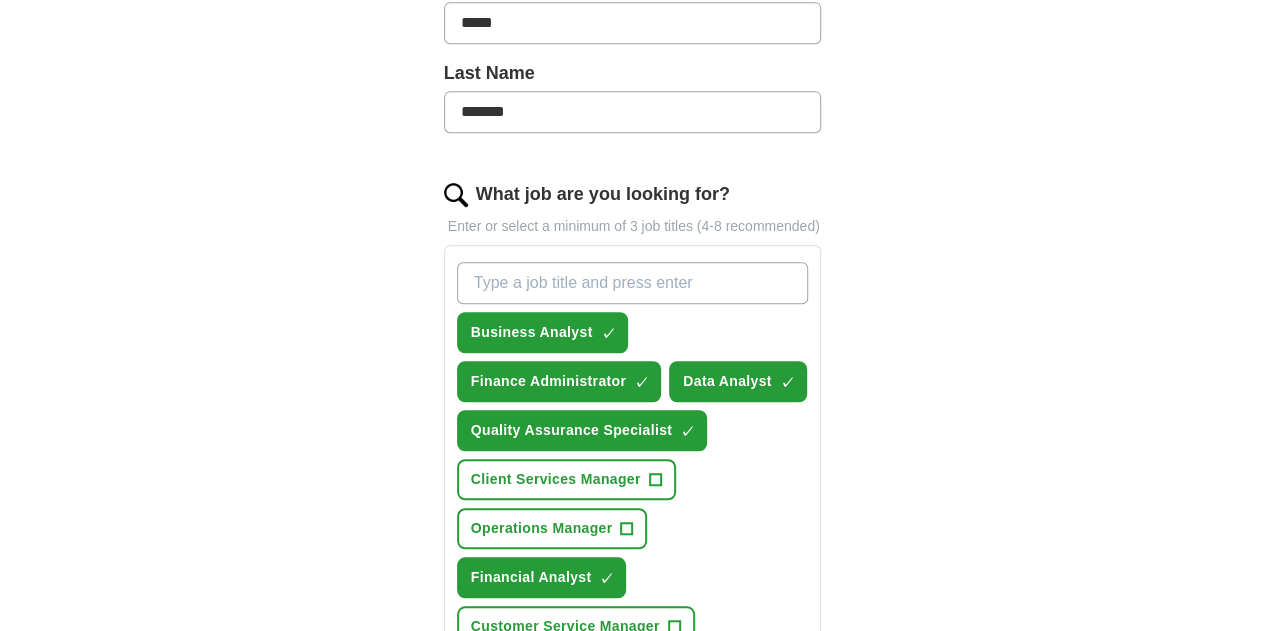 click on "Business Analyst ✓ × Finance Administrator ✓ × Data Analyst ✓ × Quality Assurance Specialist ✓ × Client Services Manager + Operations Manager + Financial Analyst ✓ × Customer Service Manager + Team Leader +" at bounding box center (633, 479) 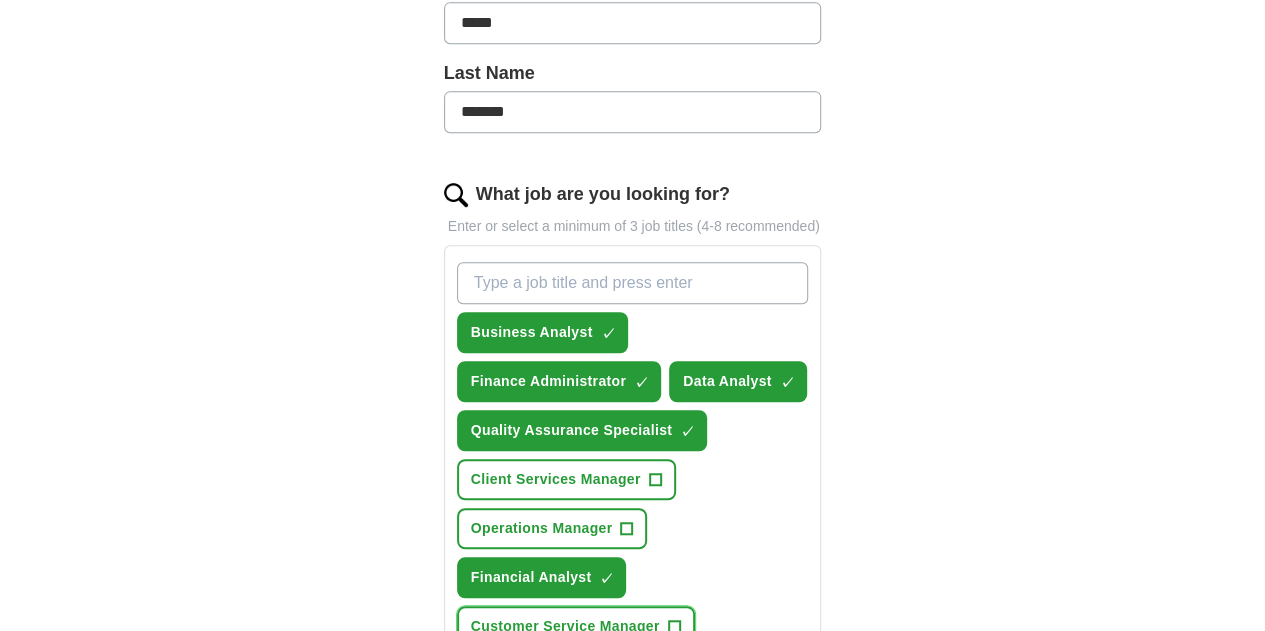 click on "Customer Service Manager +" at bounding box center (576, 626) 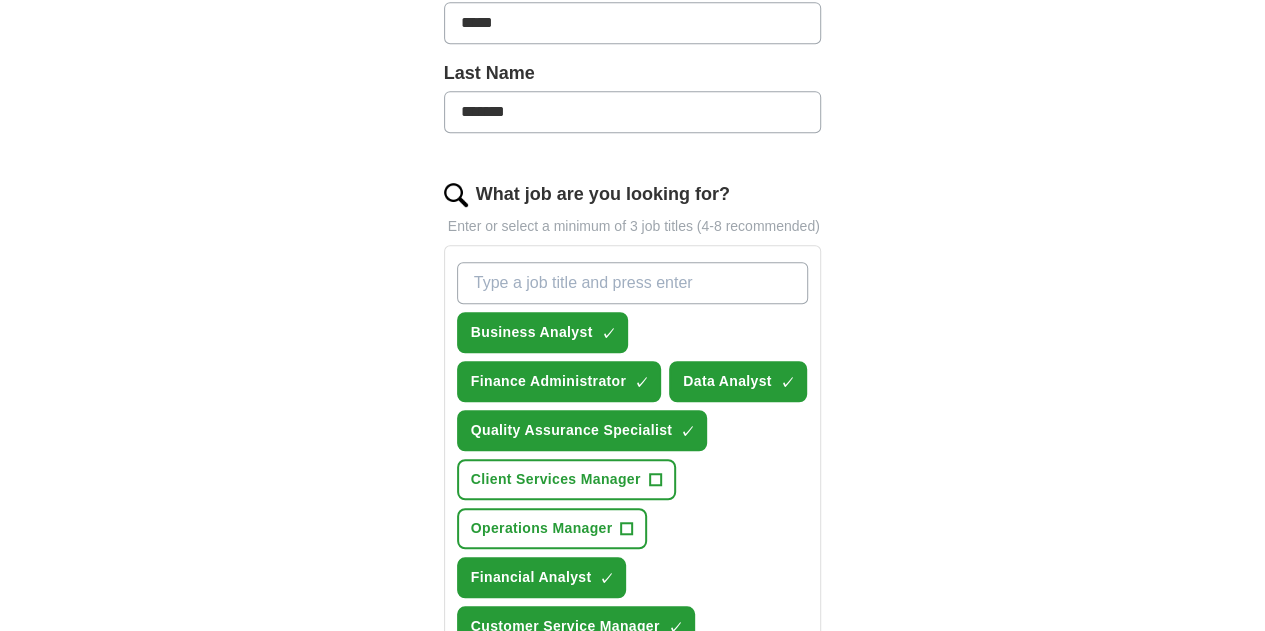 click on "Select all" at bounding box center (489, 720) 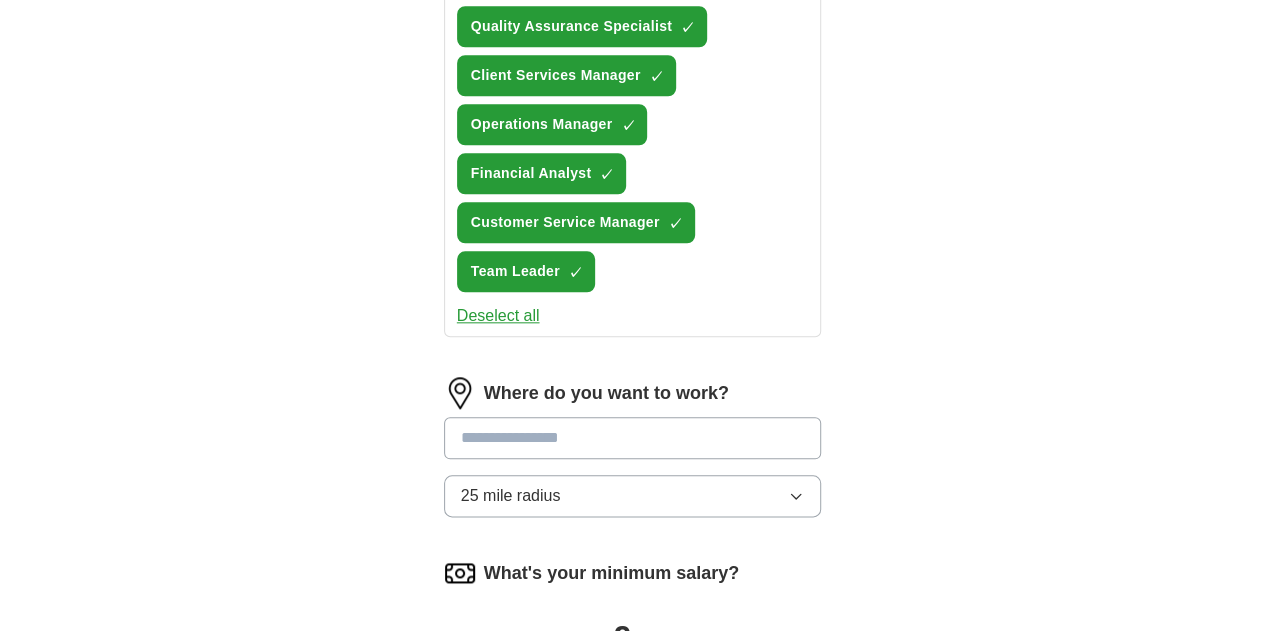 scroll, scrollTop: 783, scrollLeft: 0, axis: vertical 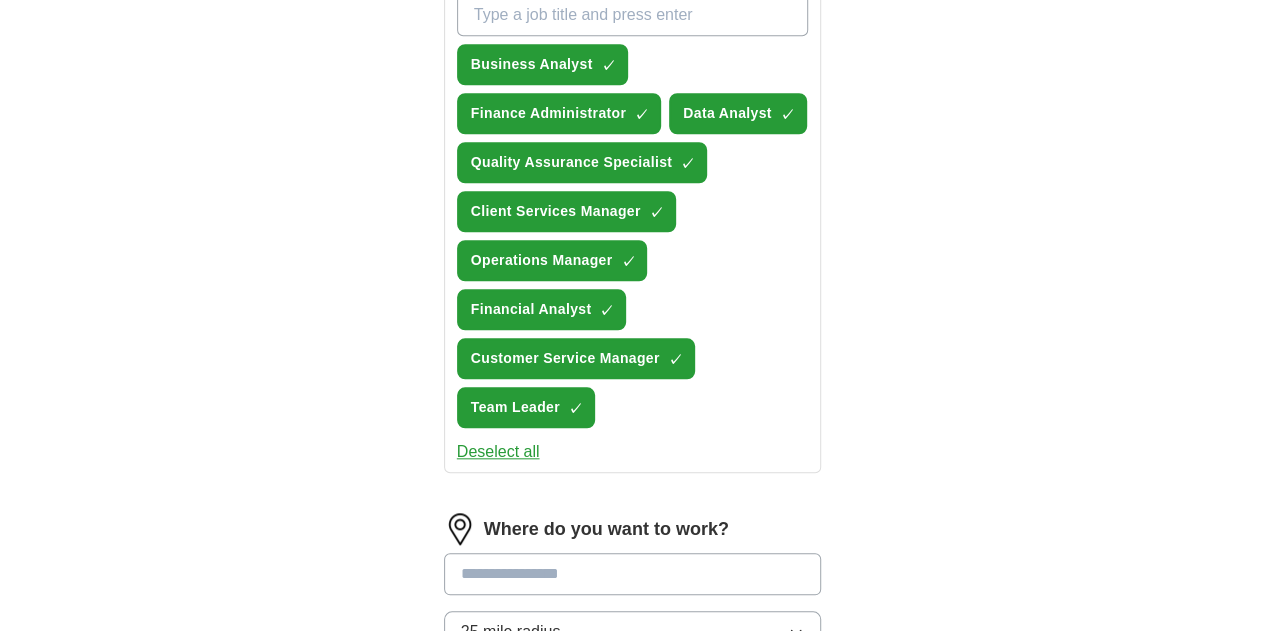 click at bounding box center (633, 574) 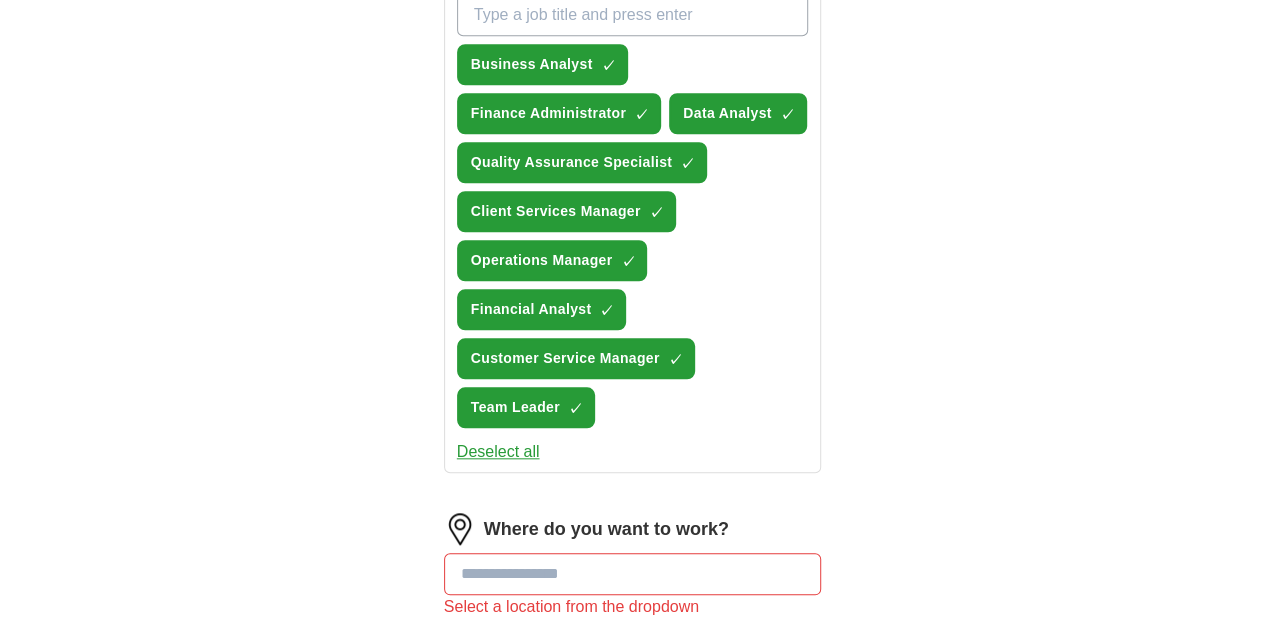 click on "25 mile radius" at bounding box center [633, 656] 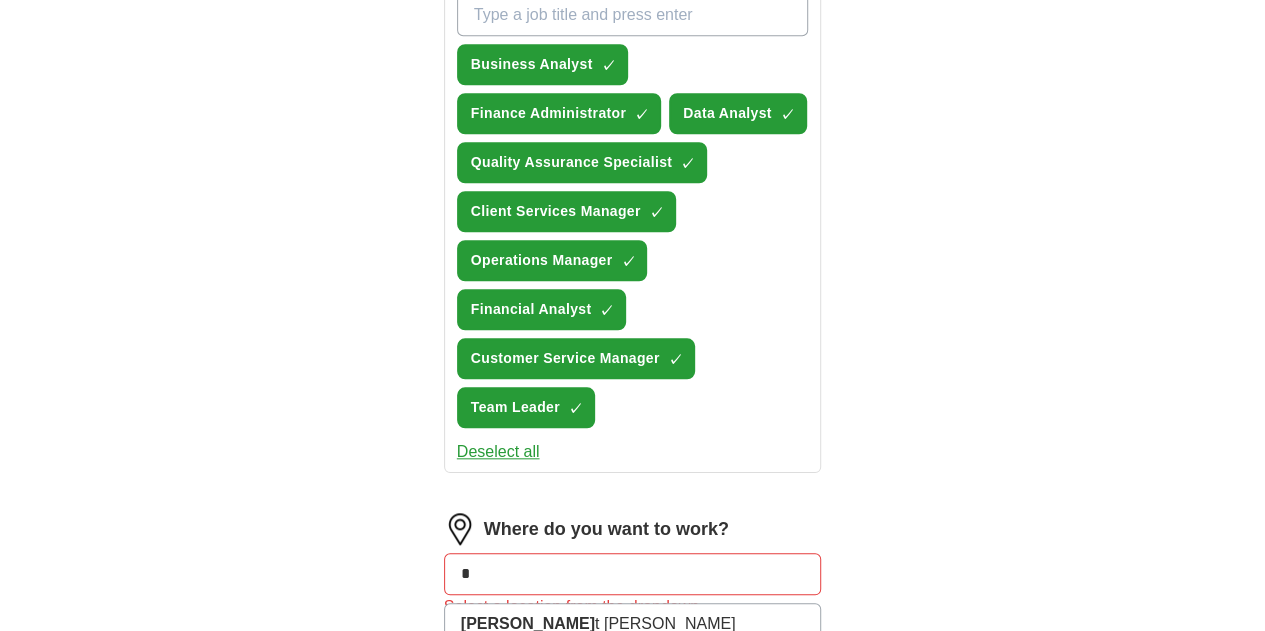 type on "*" 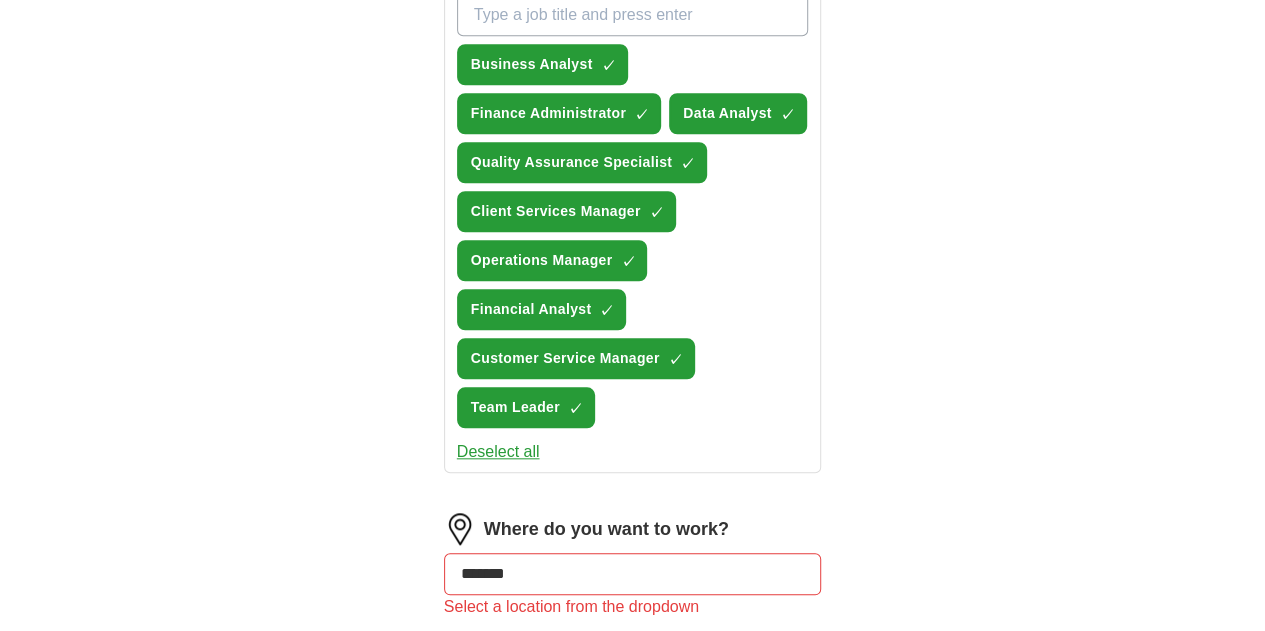 type on "********" 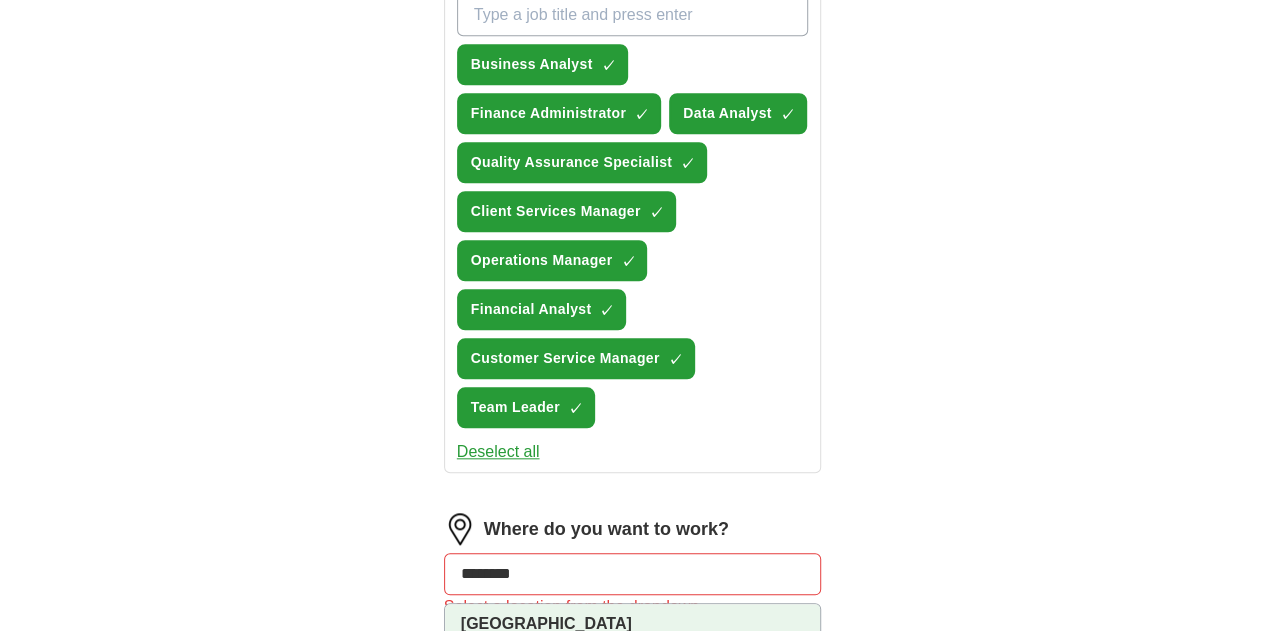 click on "[GEOGRAPHIC_DATA]   ([GEOGRAPHIC_DATA])" at bounding box center (633, 644) 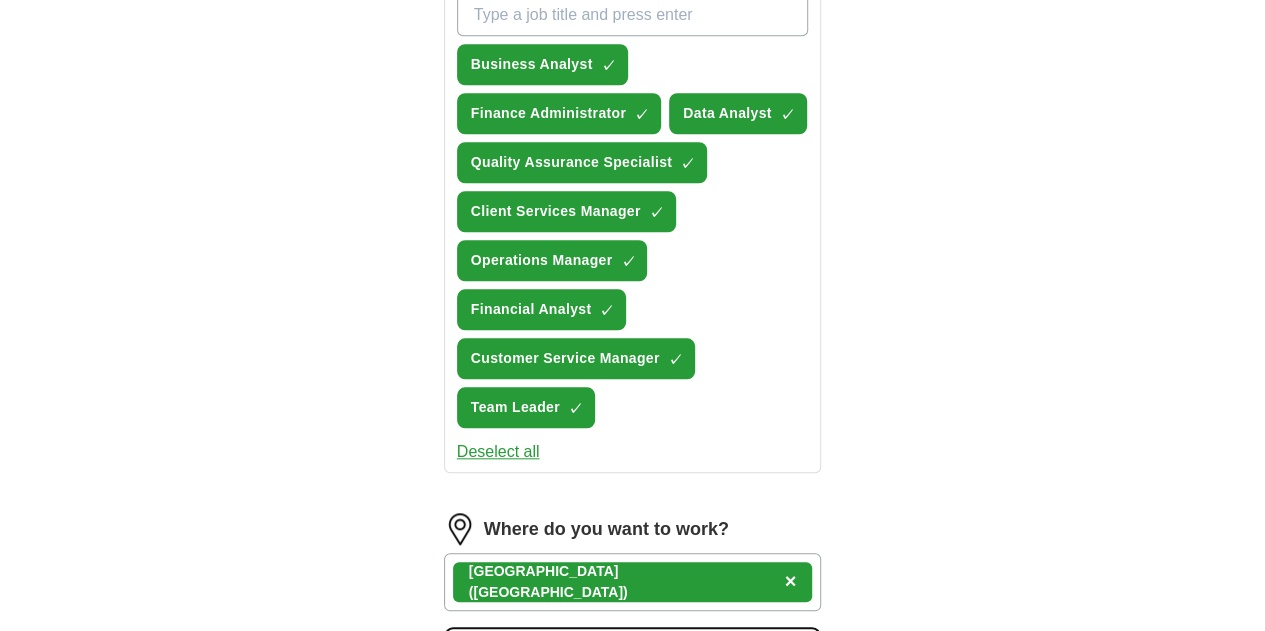 click on "25 mile radius" at bounding box center (633, 648) 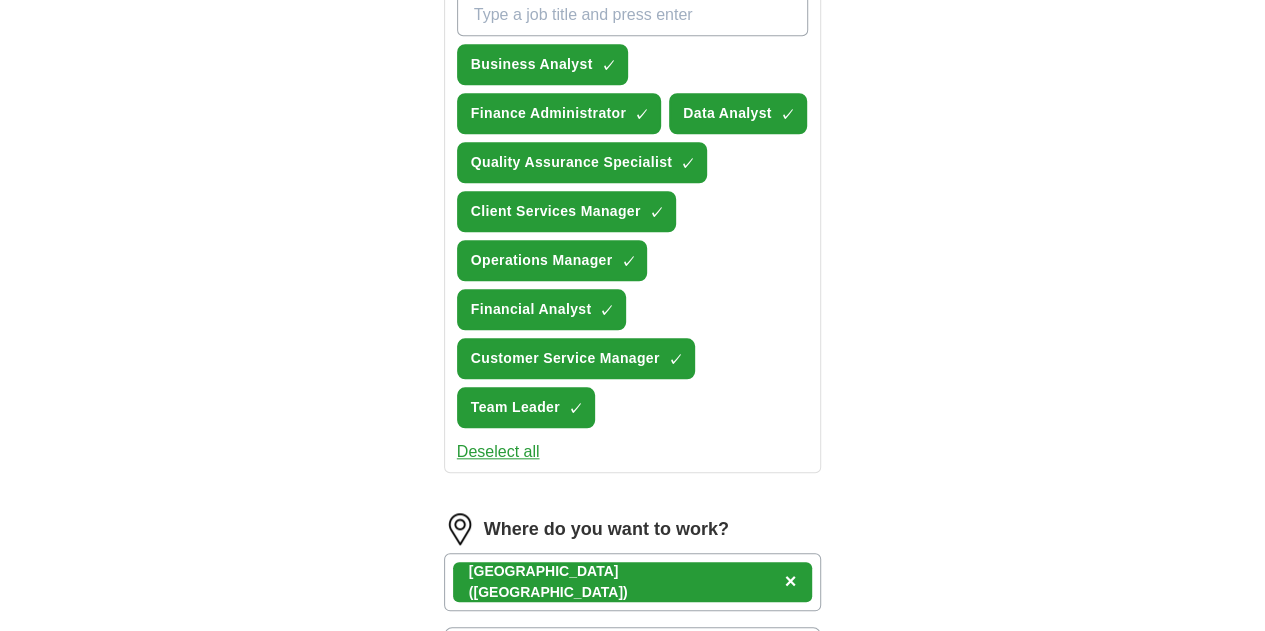 click on "5 mile radius" at bounding box center (506, 735) 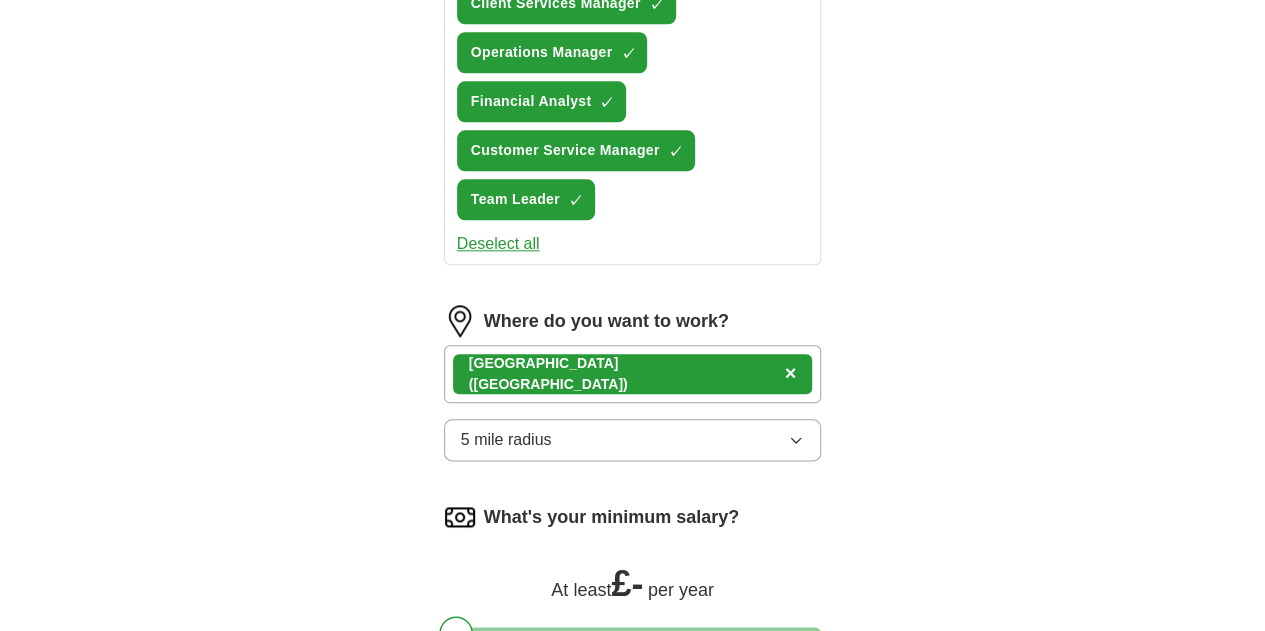 scroll, scrollTop: 994, scrollLeft: 0, axis: vertical 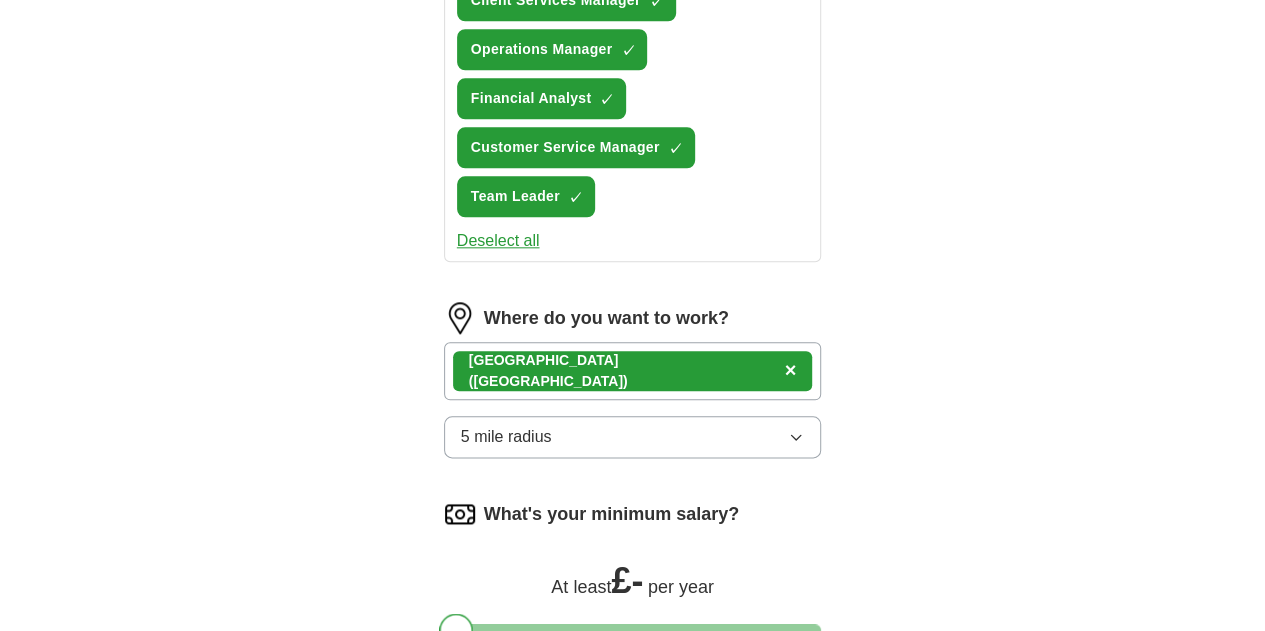 click at bounding box center (456, 630) 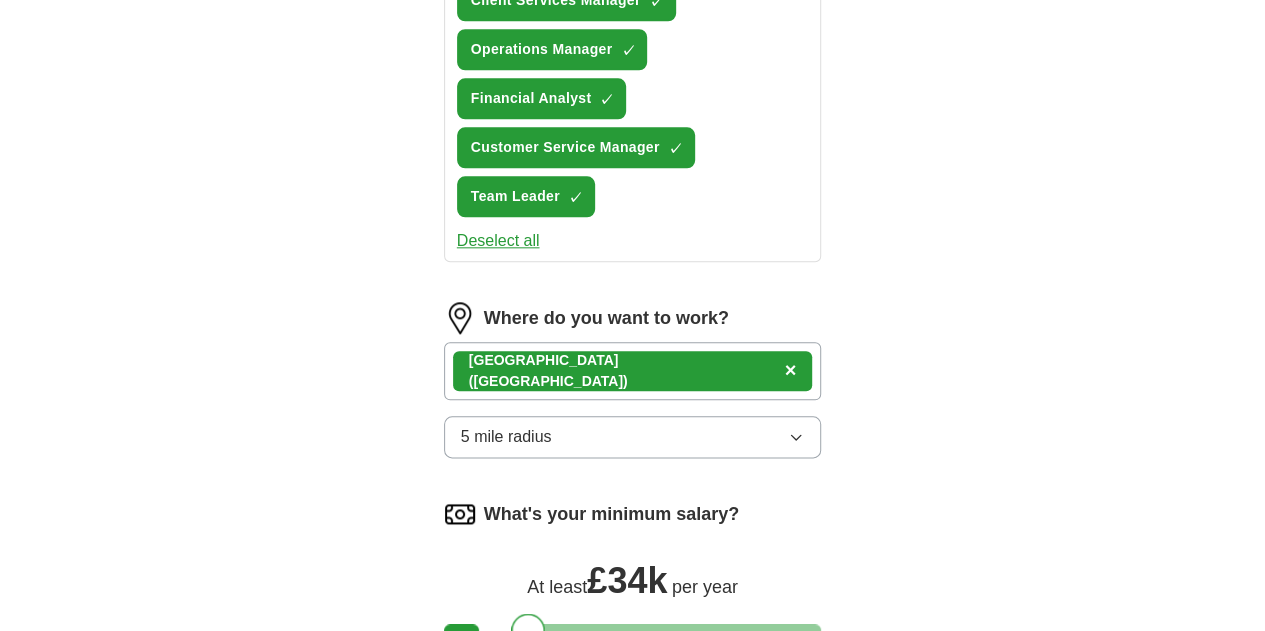 drag, startPoint x: 426, startPoint y: 457, endPoint x: 492, endPoint y: 500, distance: 78.77182 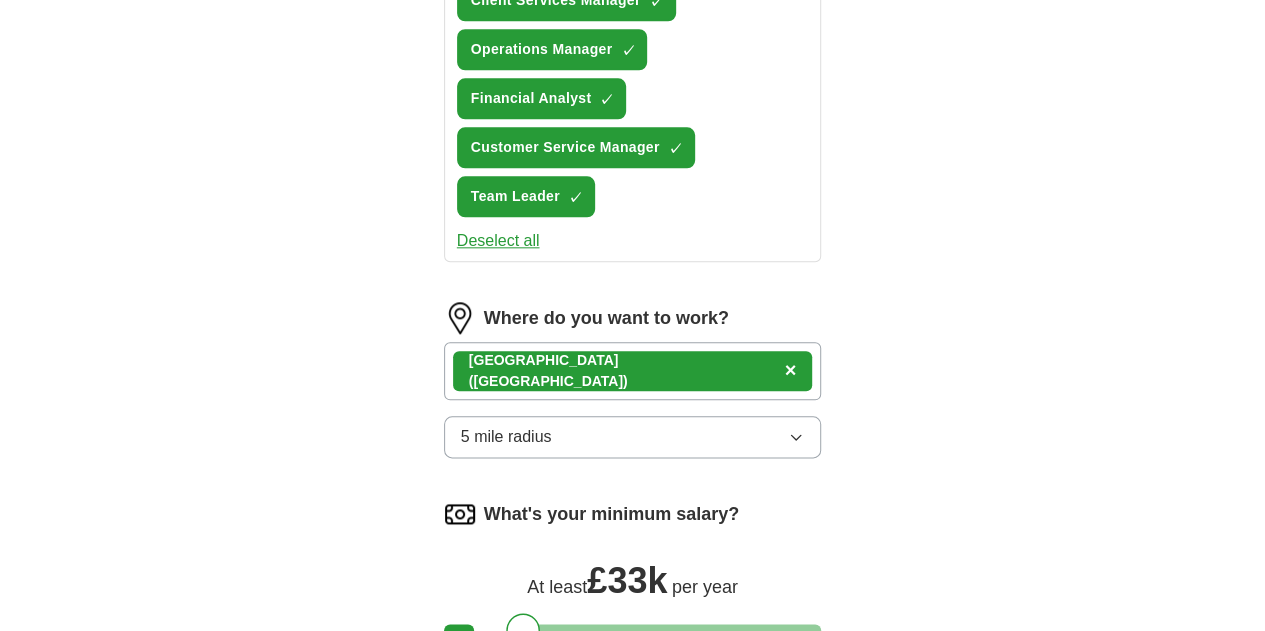 click on "Start applying for jobs" at bounding box center [633, 734] 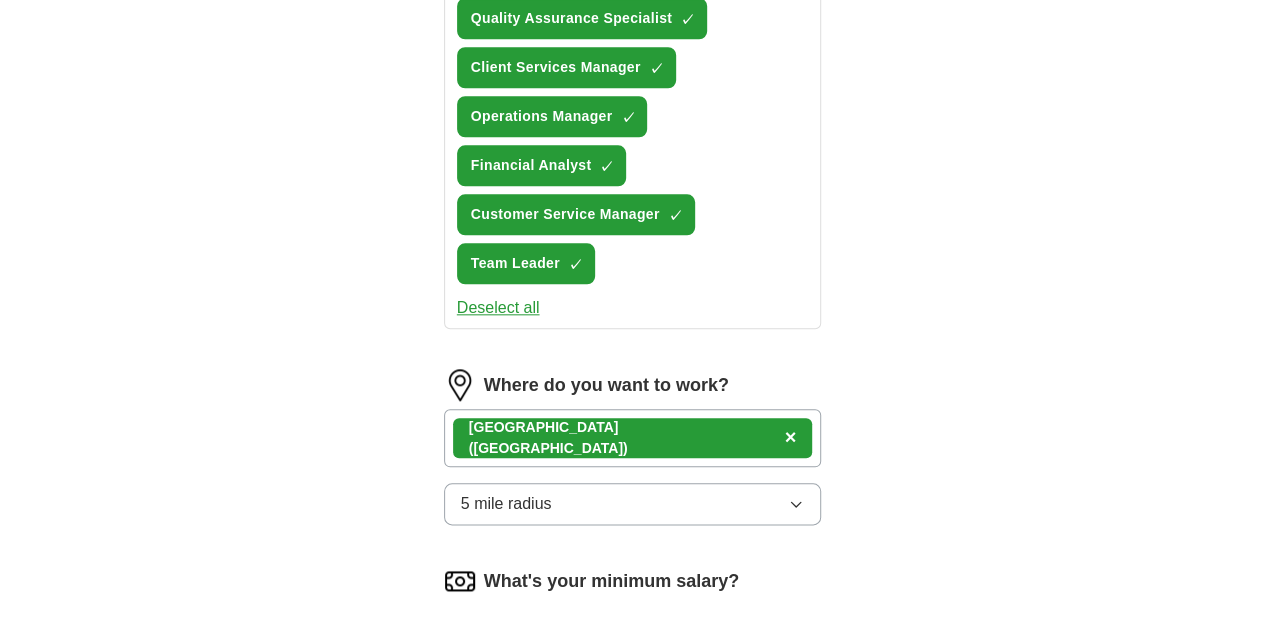select on "**" 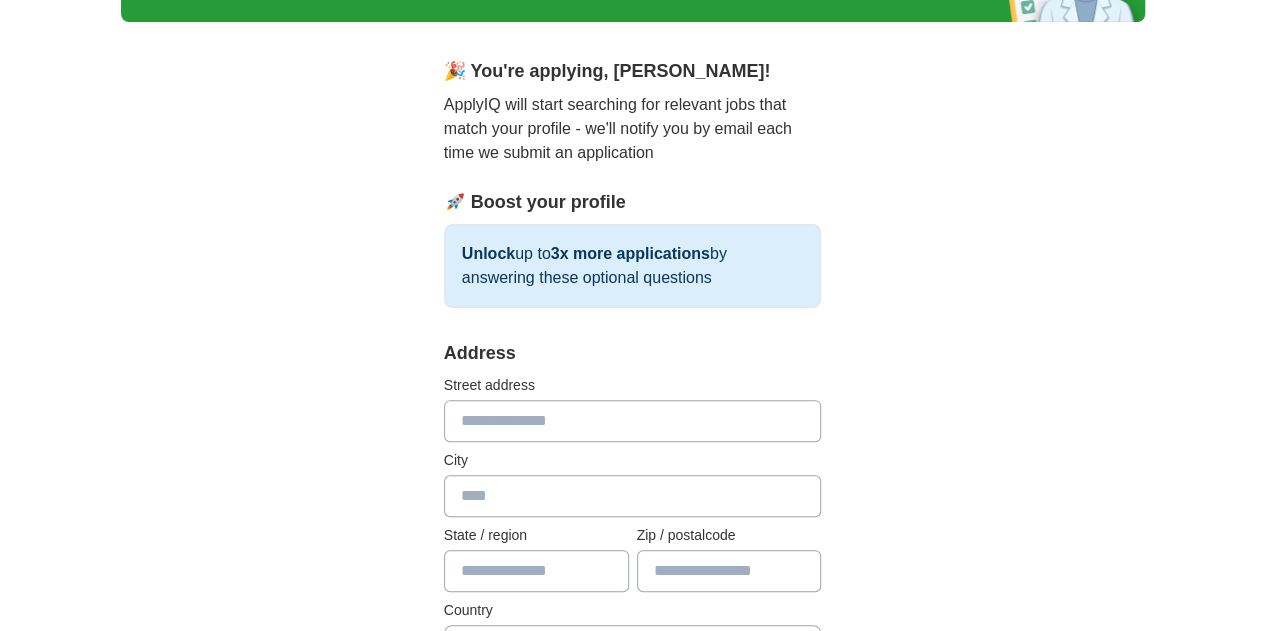 scroll, scrollTop: 137, scrollLeft: 0, axis: vertical 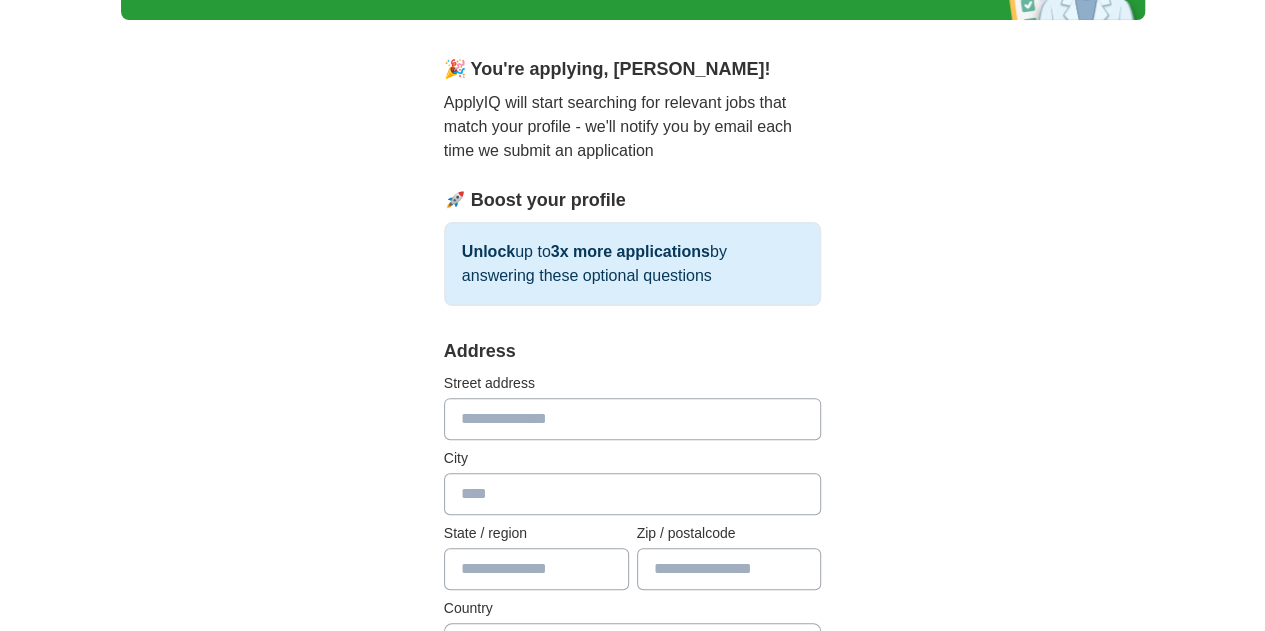 click at bounding box center [633, 419] 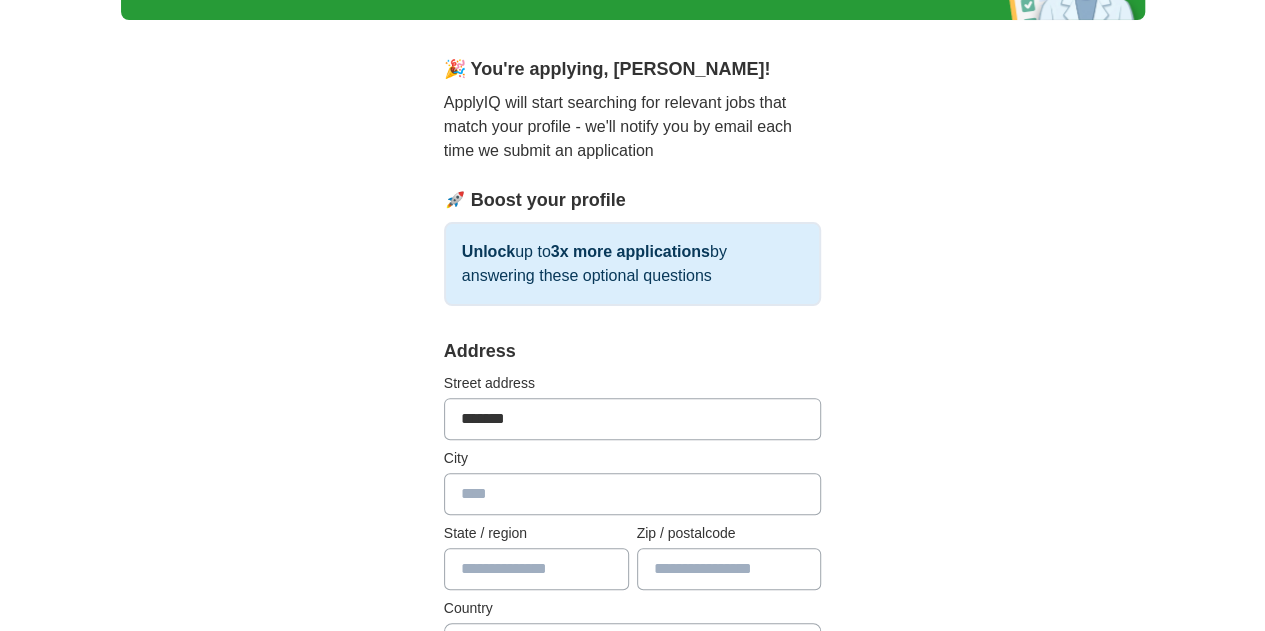 type on "********" 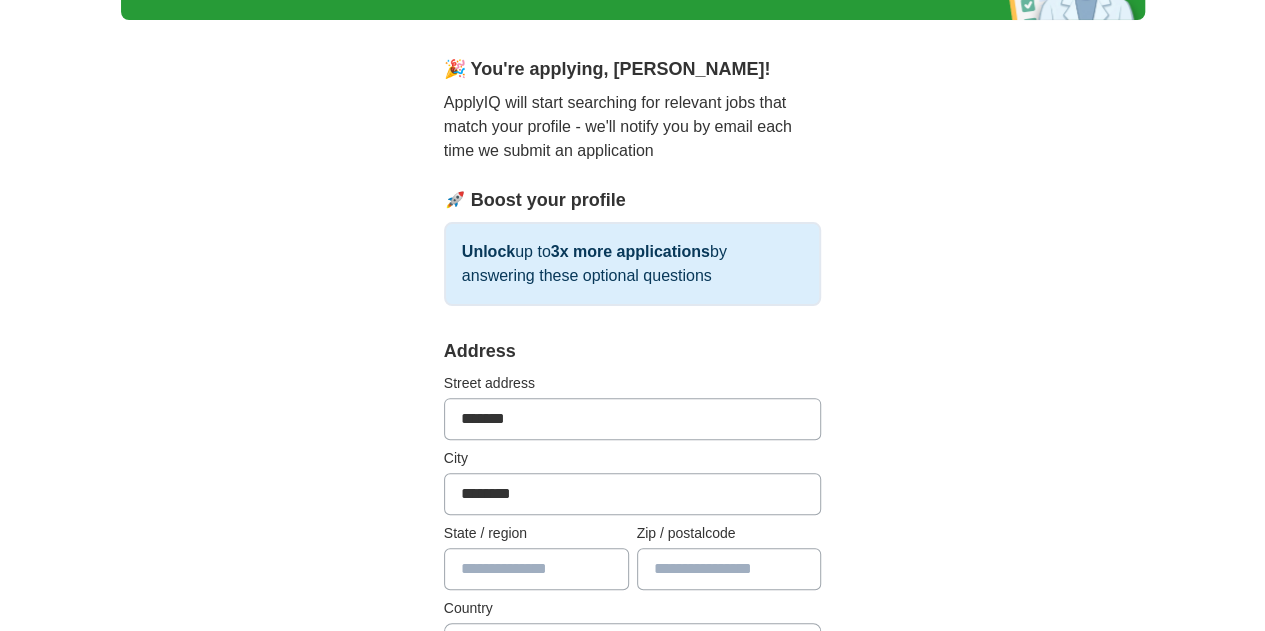 type on "**********" 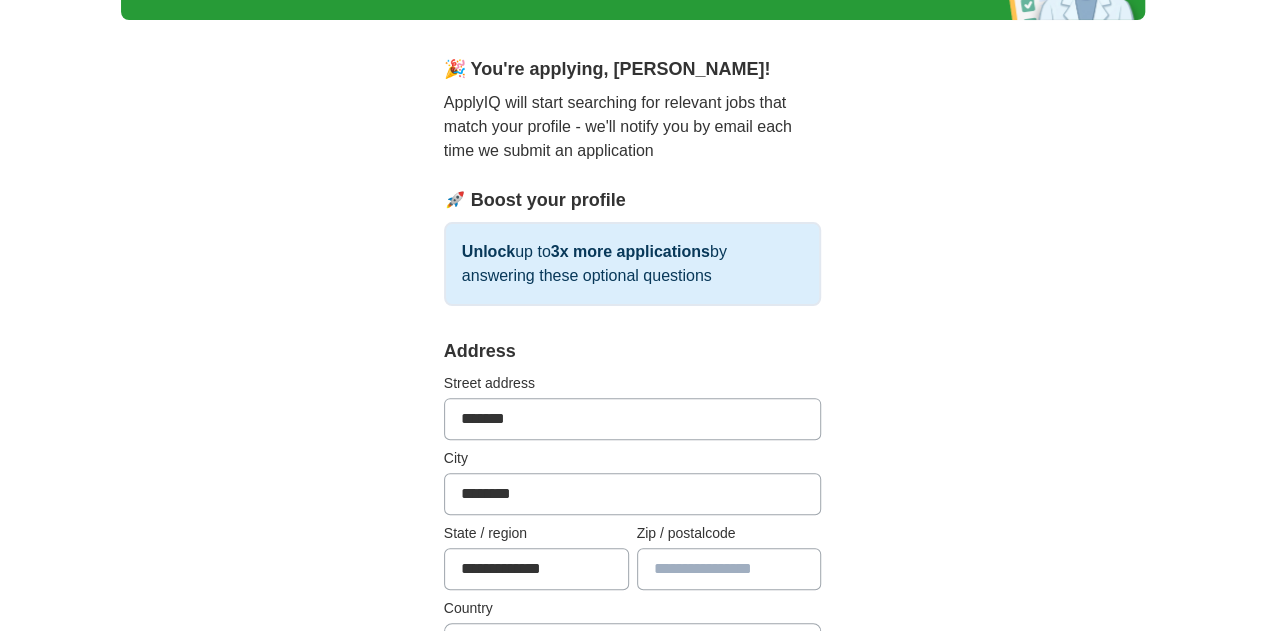 type on "*******" 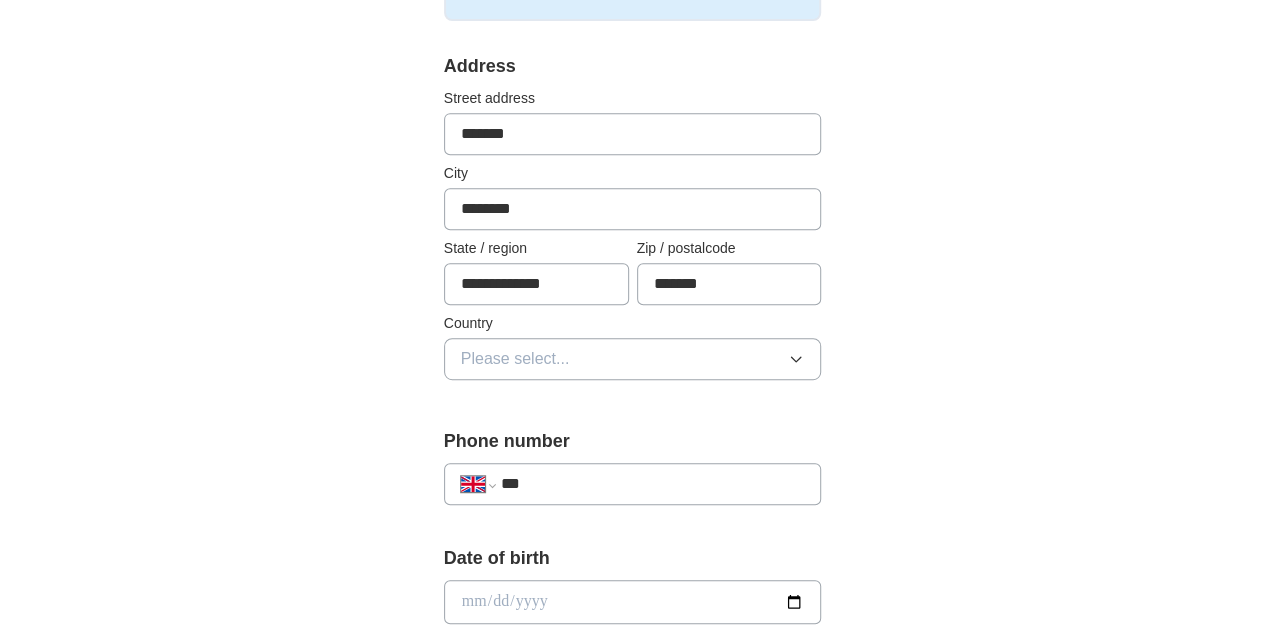 scroll, scrollTop: 423, scrollLeft: 0, axis: vertical 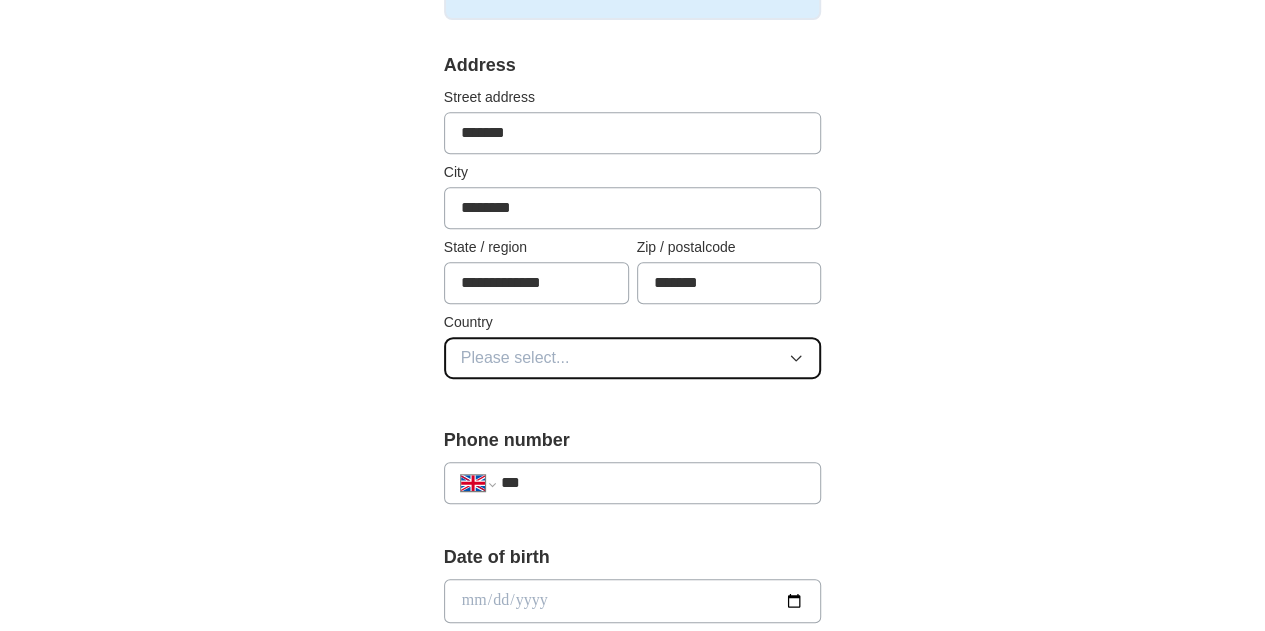 click on "Please select..." at bounding box center [633, 358] 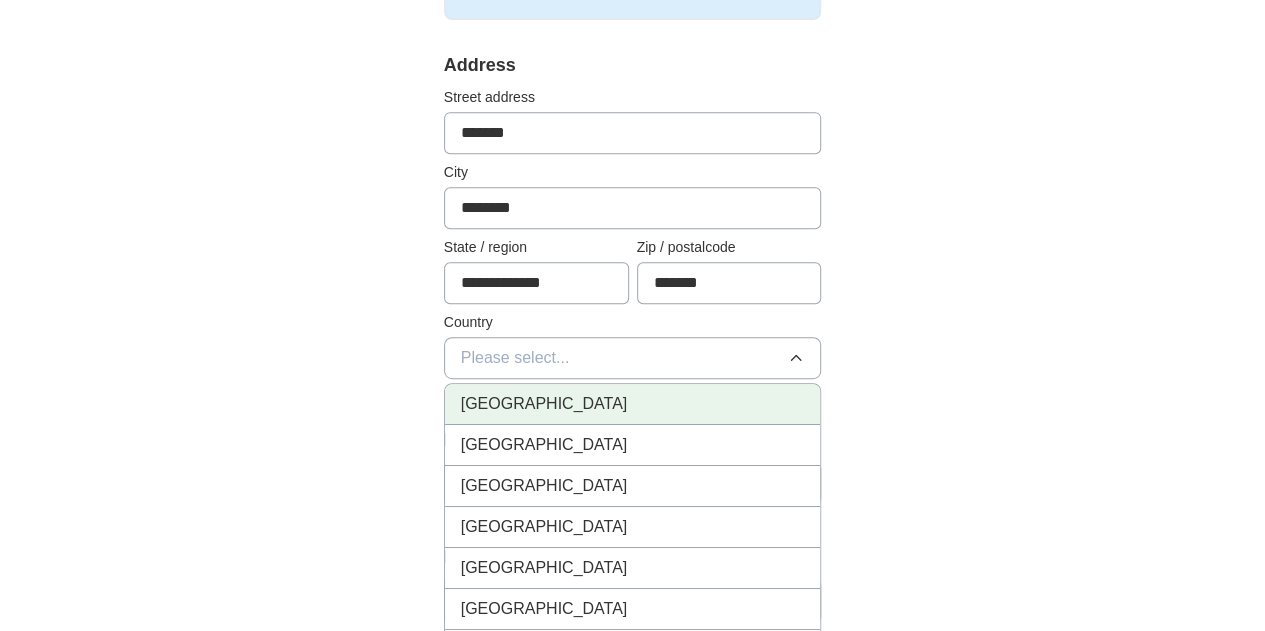 click on "[GEOGRAPHIC_DATA]" at bounding box center (633, 404) 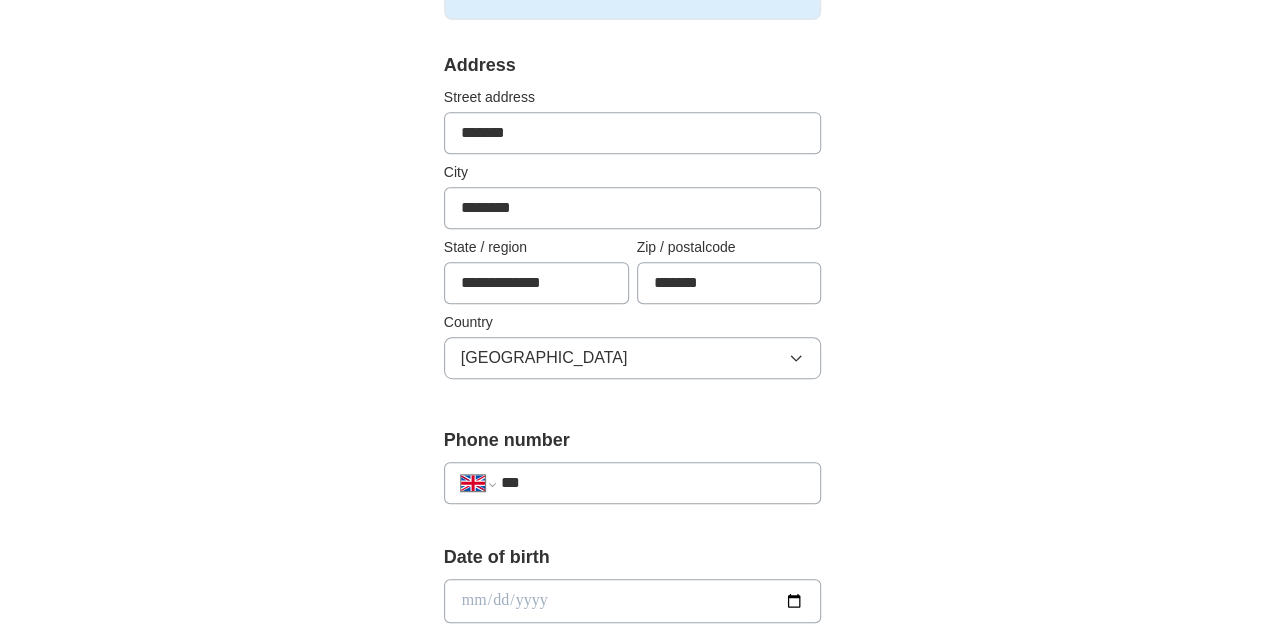 click on "***" at bounding box center (653, 483) 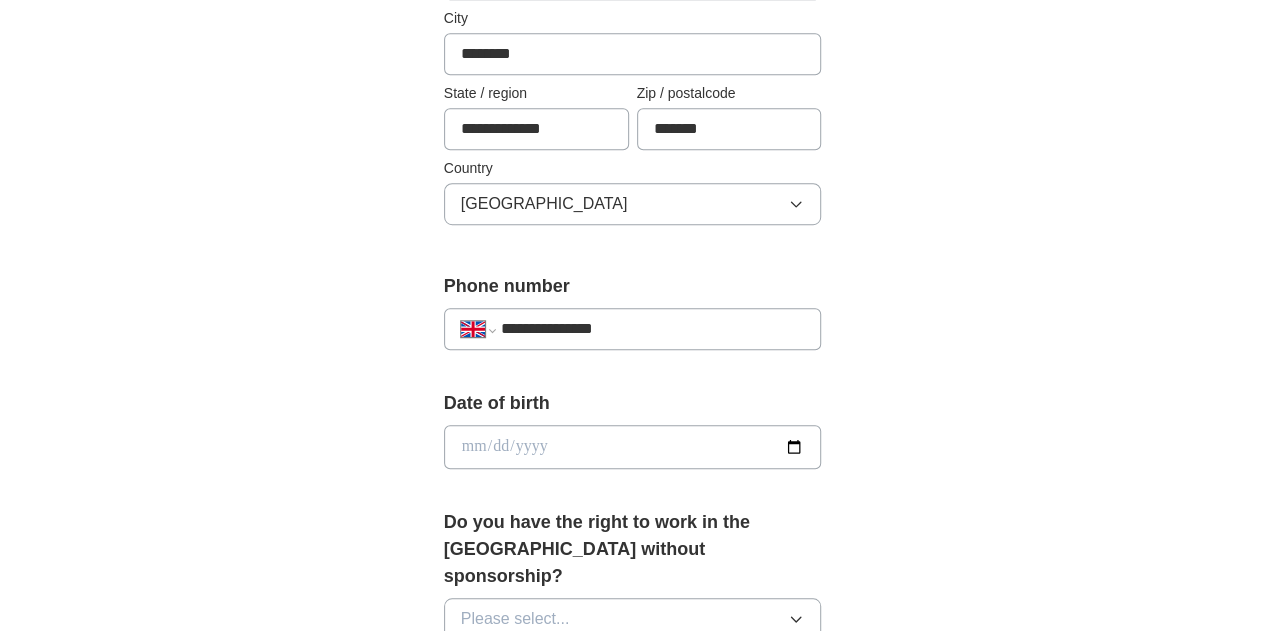 scroll, scrollTop: 592, scrollLeft: 0, axis: vertical 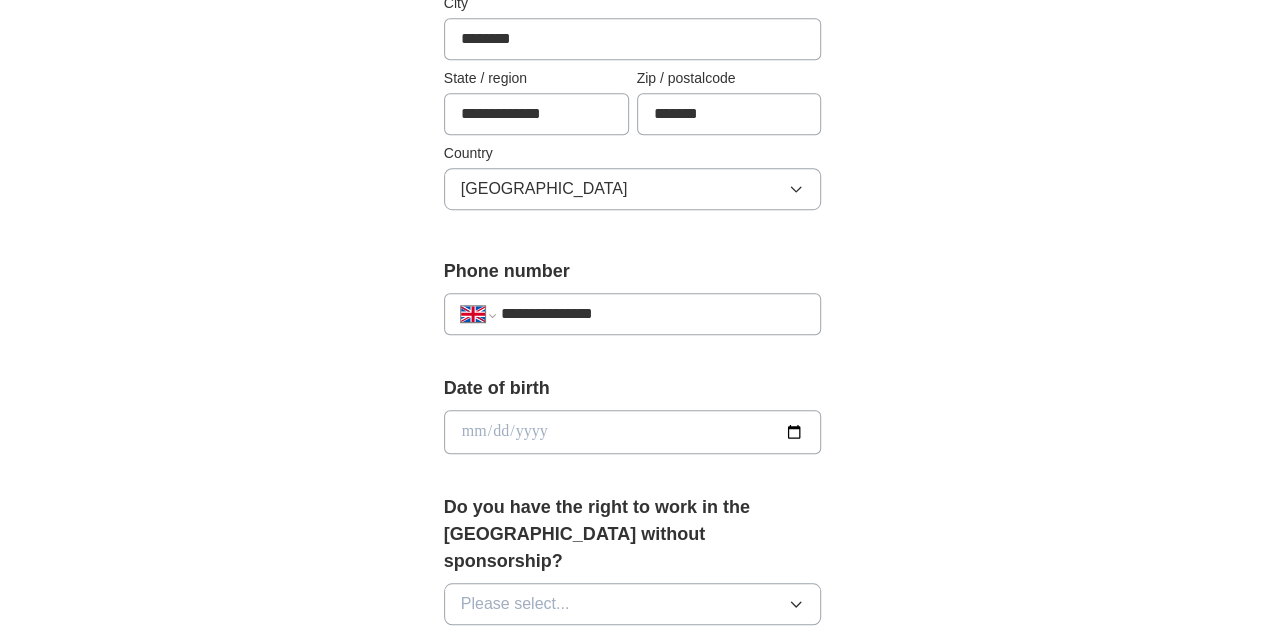 click at bounding box center [633, 432] 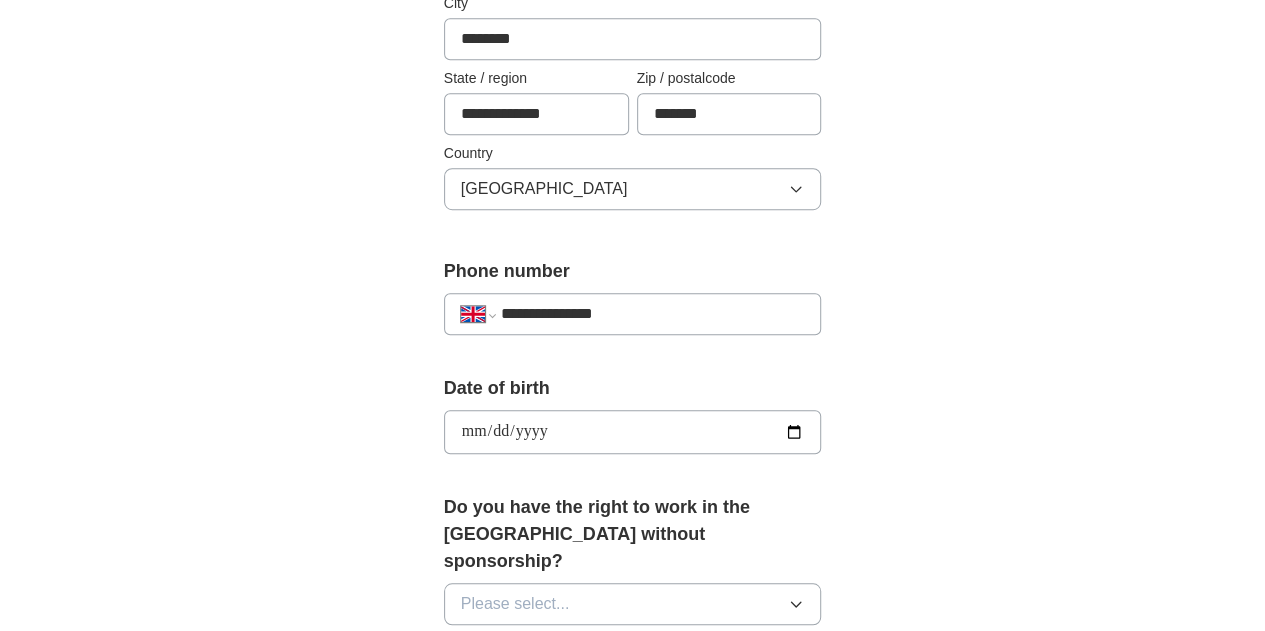 type on "**********" 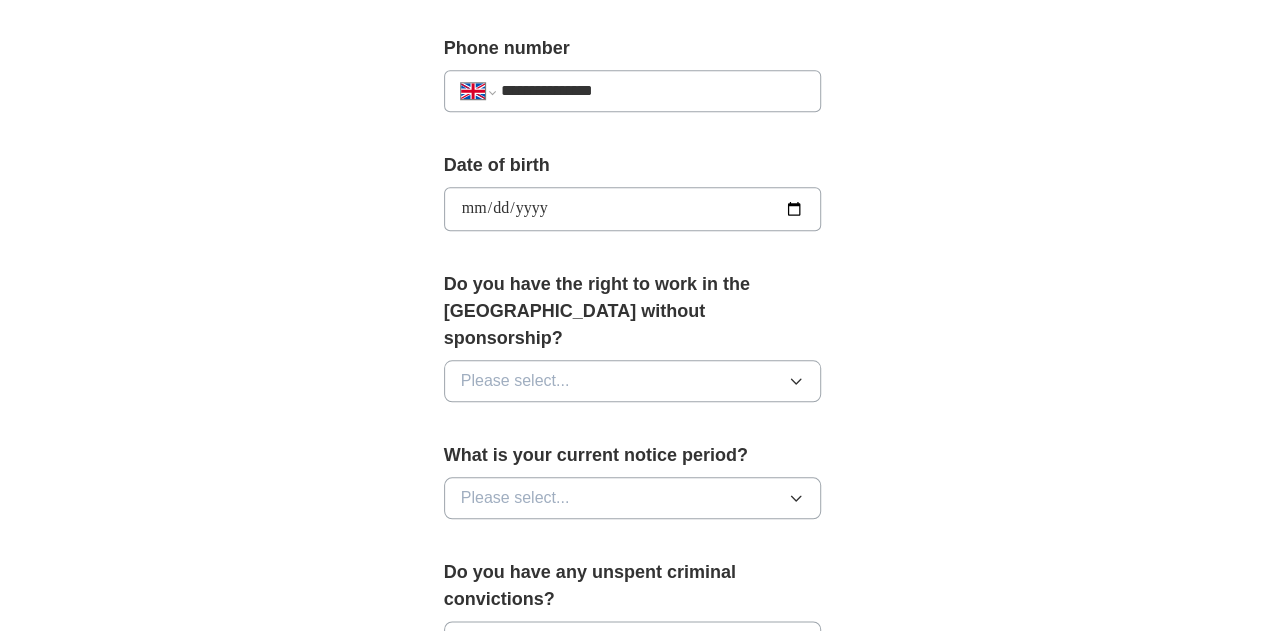 scroll, scrollTop: 818, scrollLeft: 0, axis: vertical 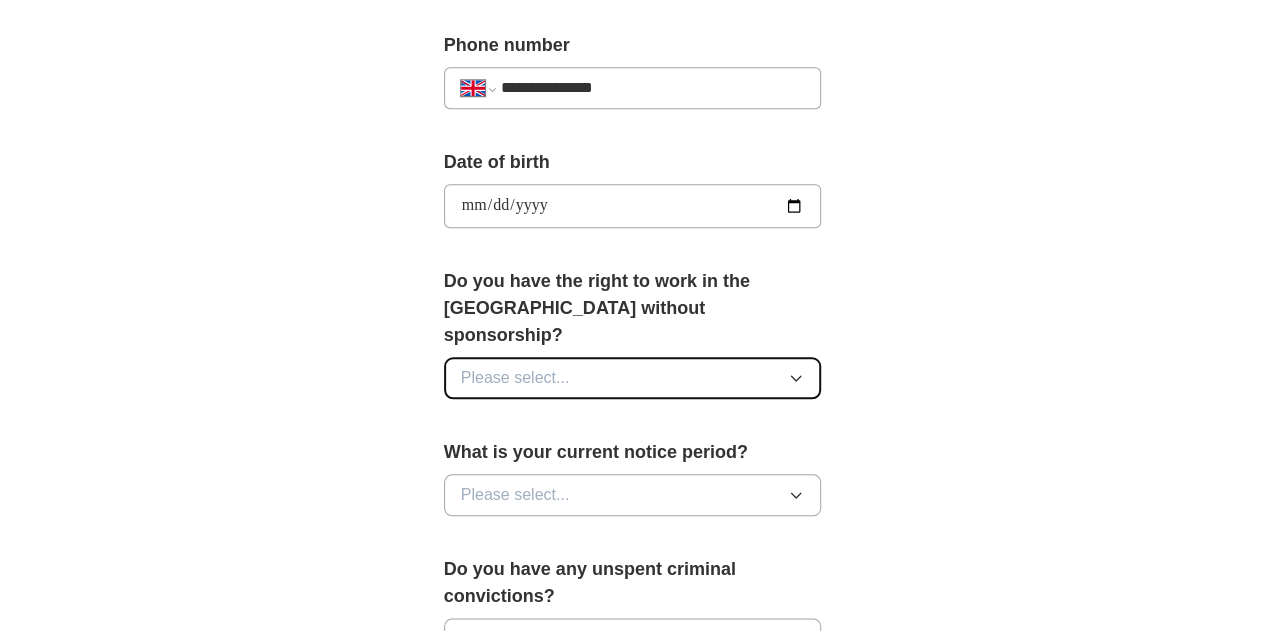click on "Please select..." at bounding box center (633, 378) 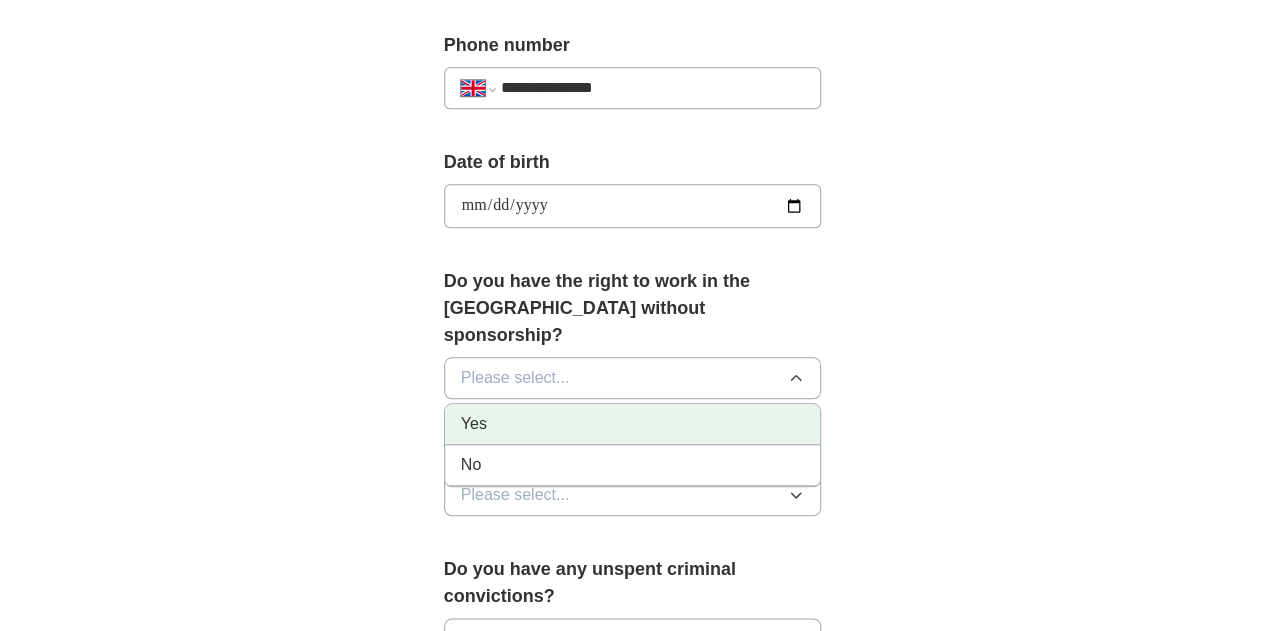 click on "Yes" at bounding box center (633, 424) 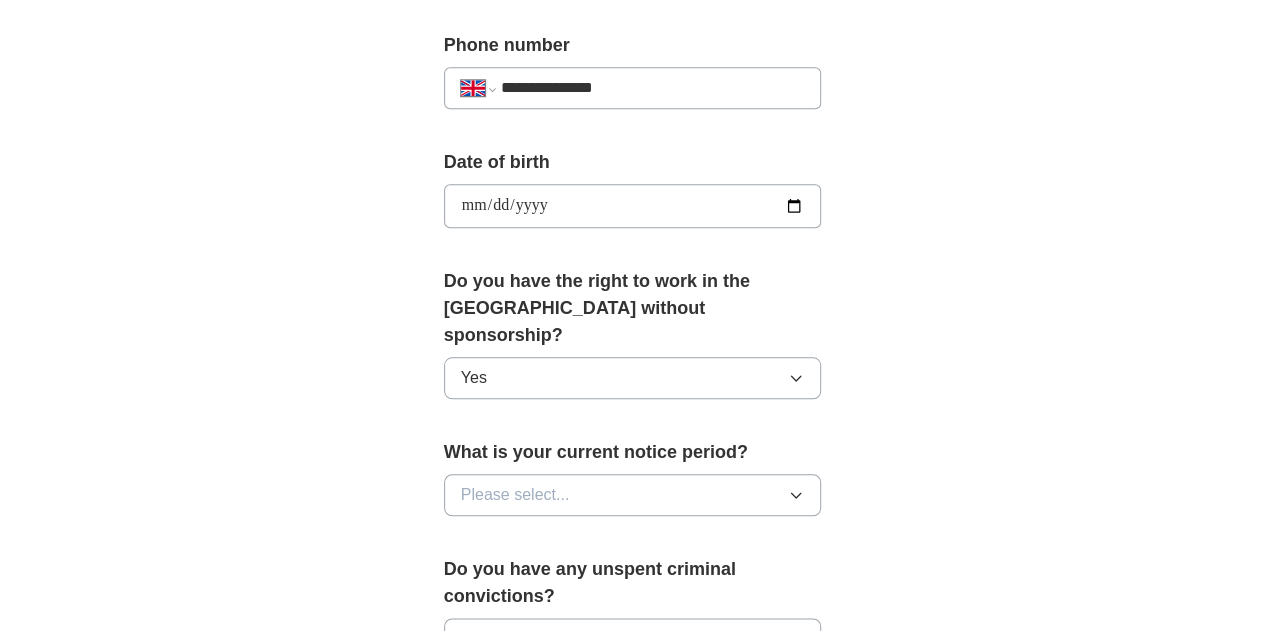 scroll, scrollTop: 916, scrollLeft: 0, axis: vertical 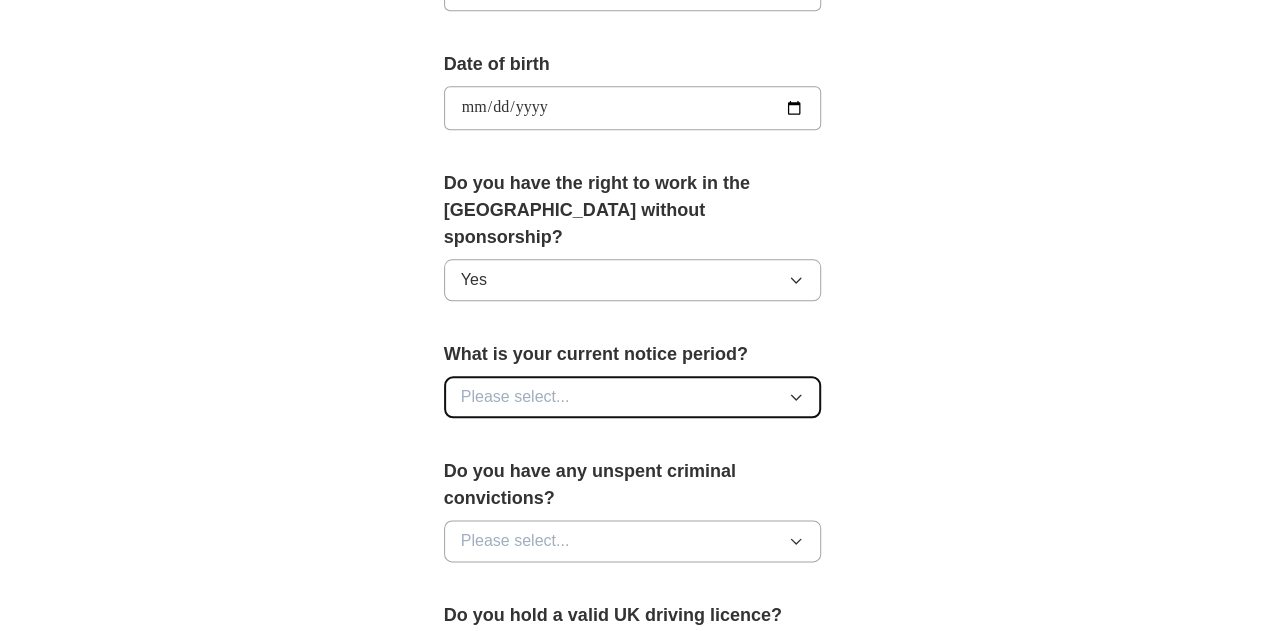click on "Please select..." at bounding box center [633, 397] 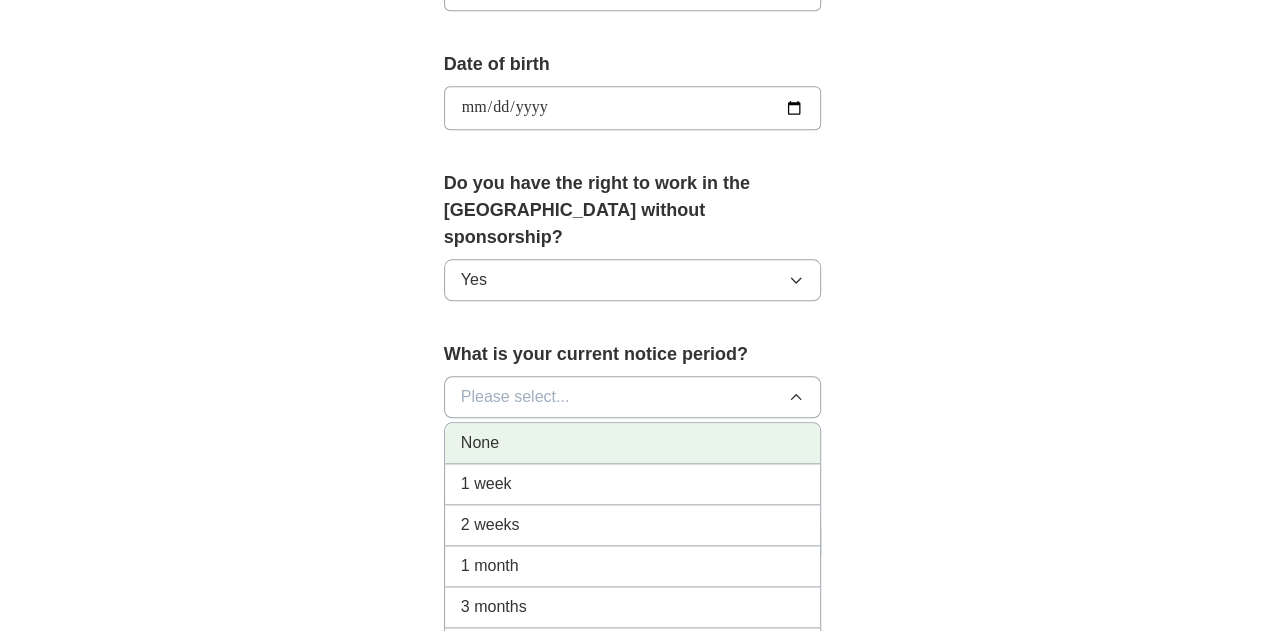 click on "None" at bounding box center (633, 443) 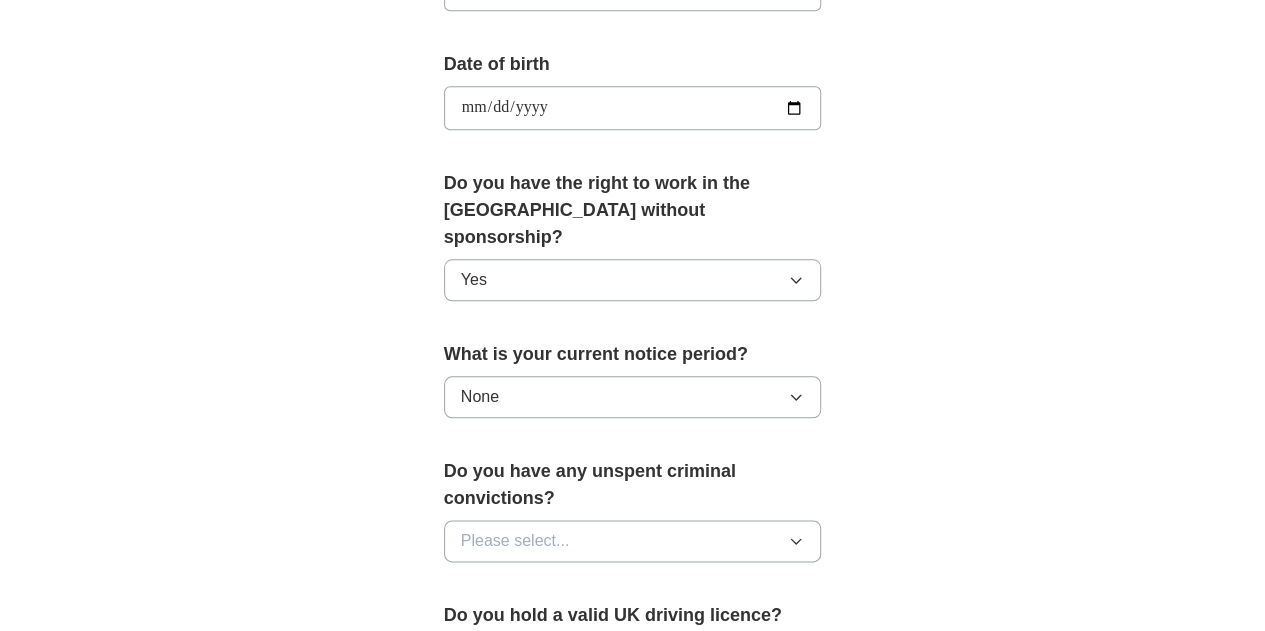 scroll, scrollTop: 1018, scrollLeft: 0, axis: vertical 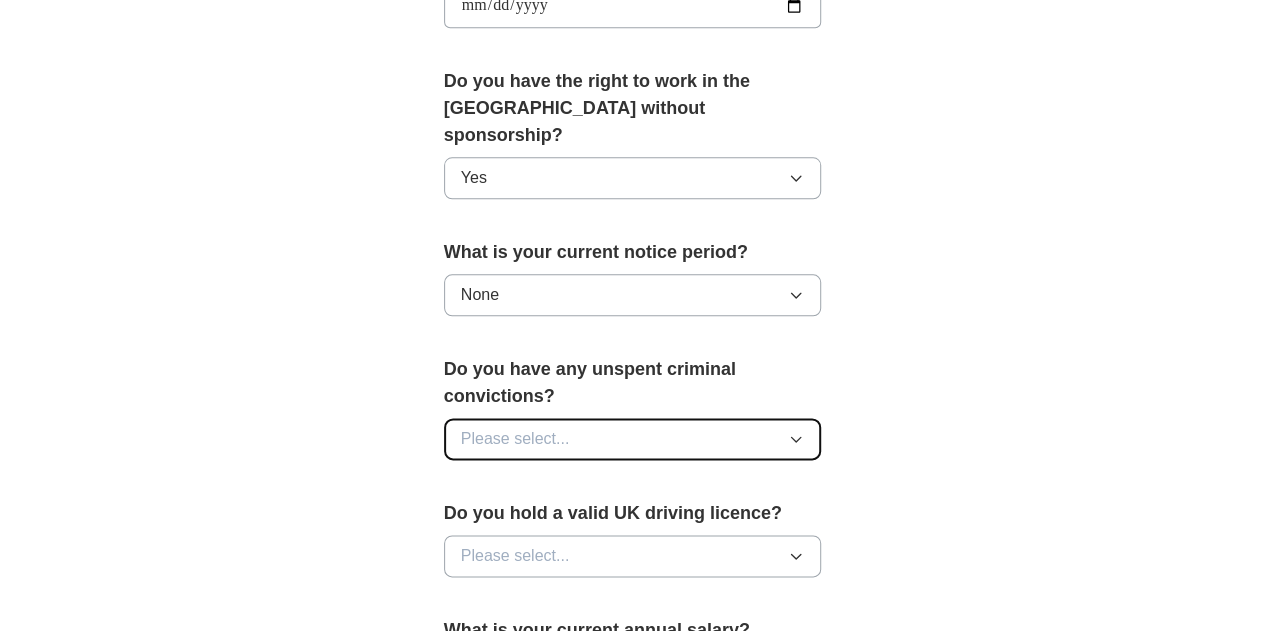 click on "Please select..." at bounding box center [515, 439] 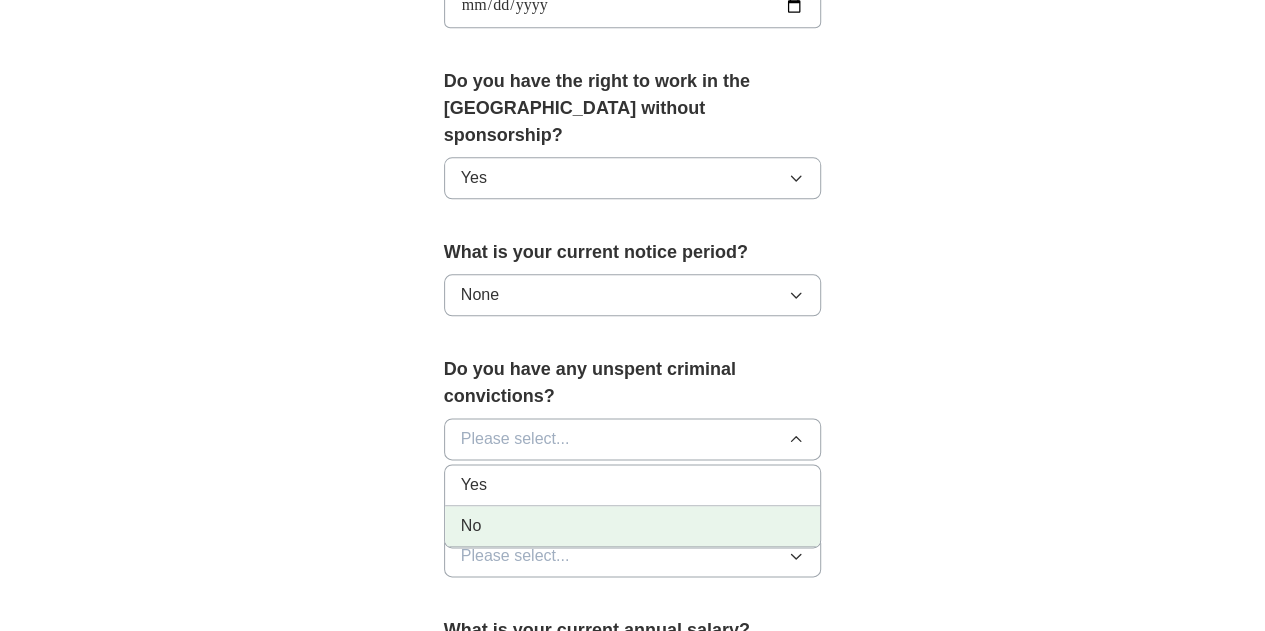click on "No" at bounding box center [633, 526] 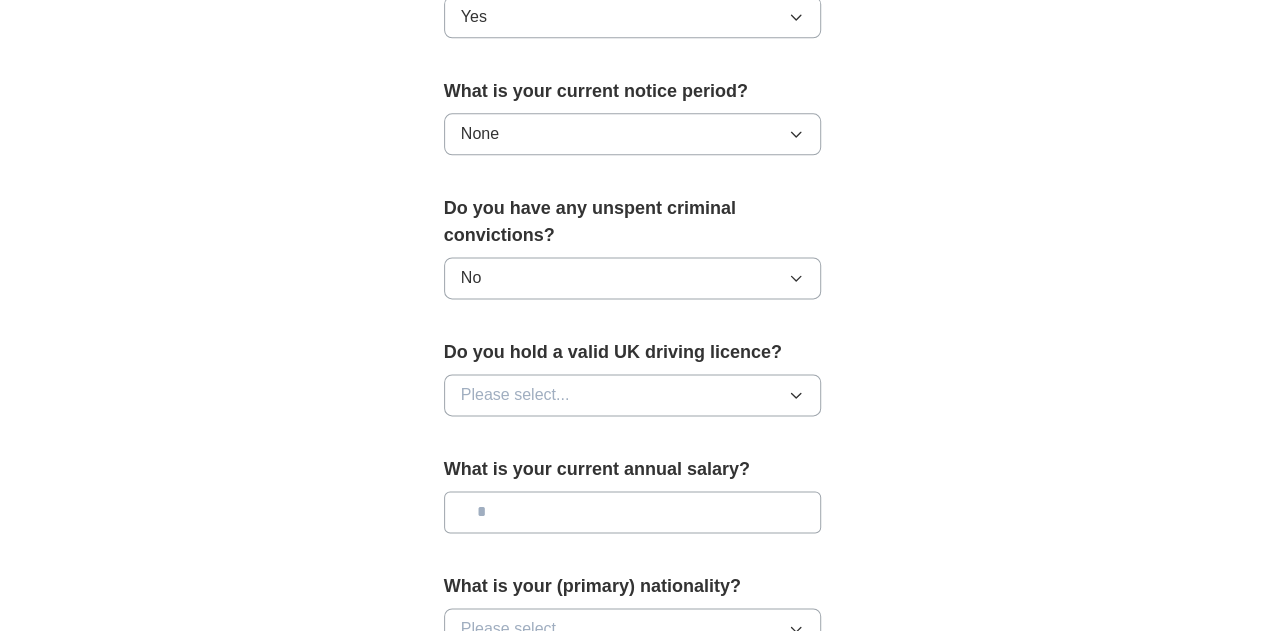 scroll, scrollTop: 1182, scrollLeft: 0, axis: vertical 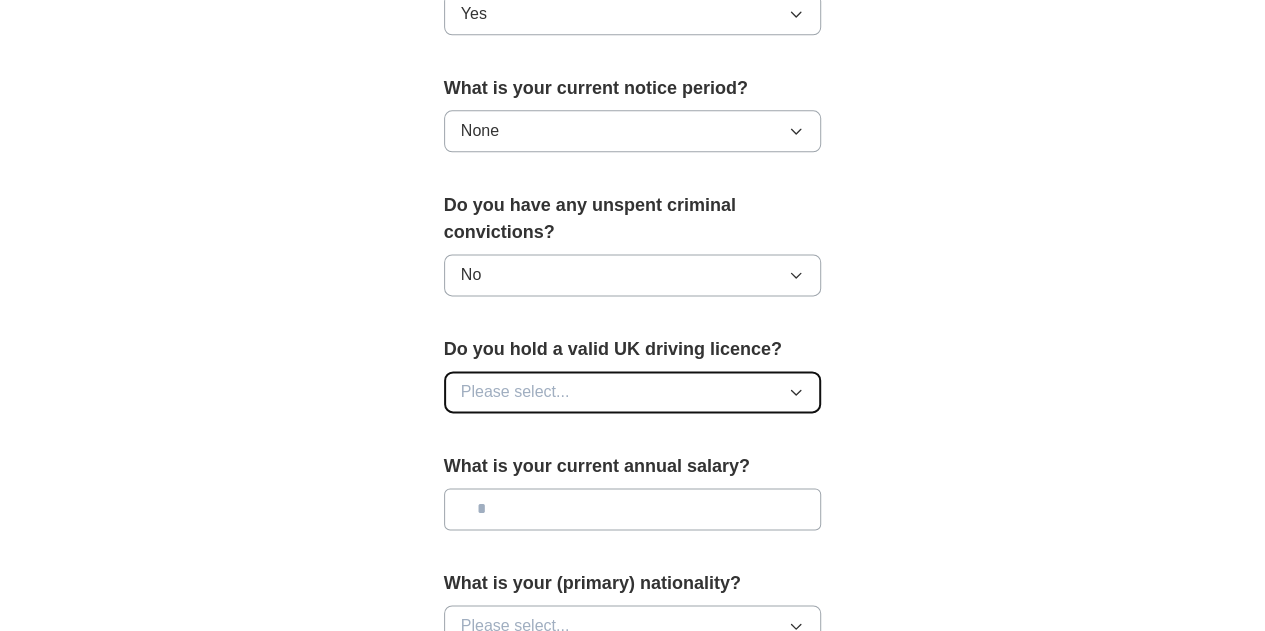 click on "Please select..." at bounding box center [633, 392] 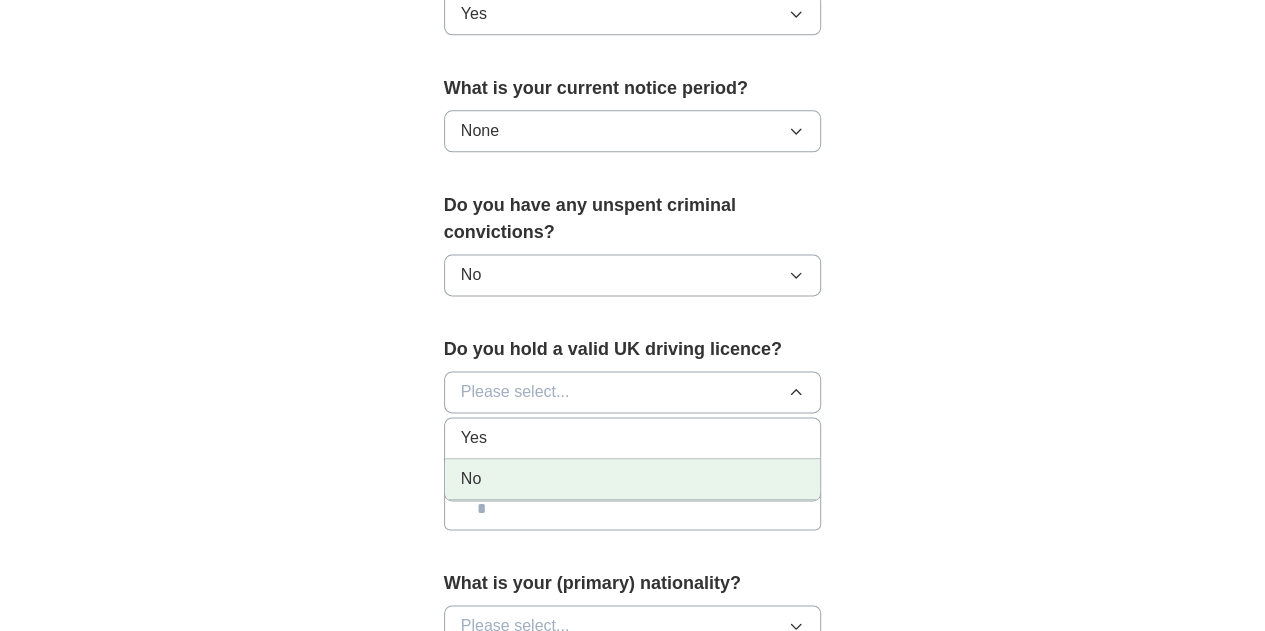 click on "No" at bounding box center (633, 479) 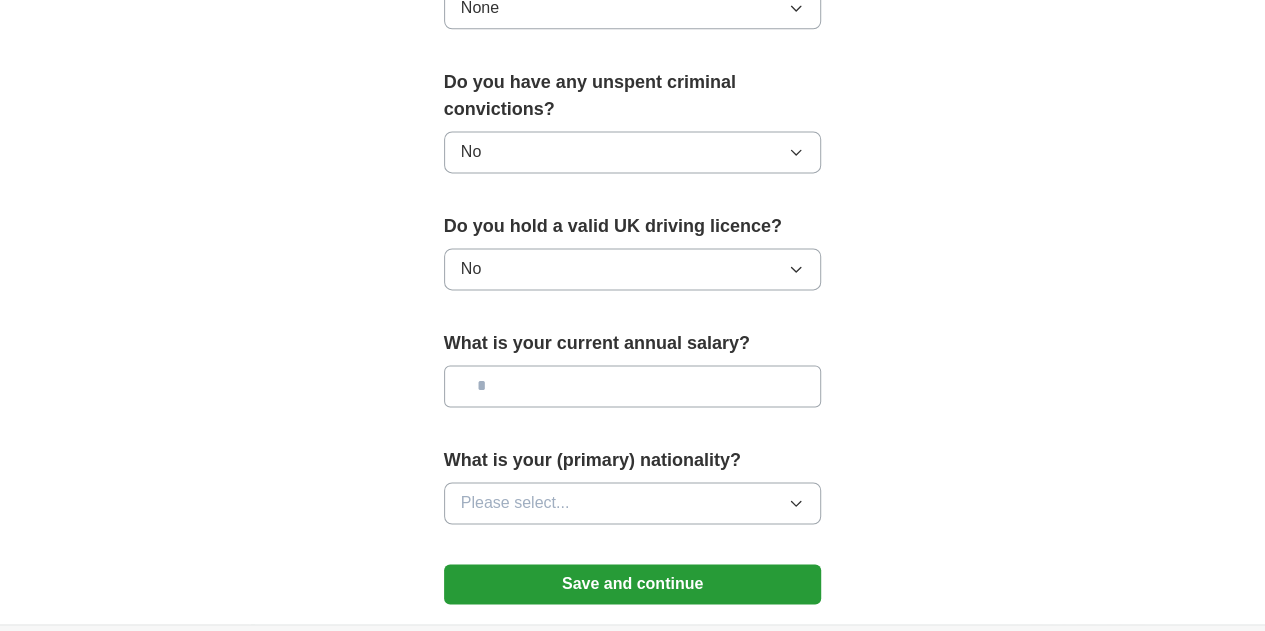 scroll, scrollTop: 1316, scrollLeft: 0, axis: vertical 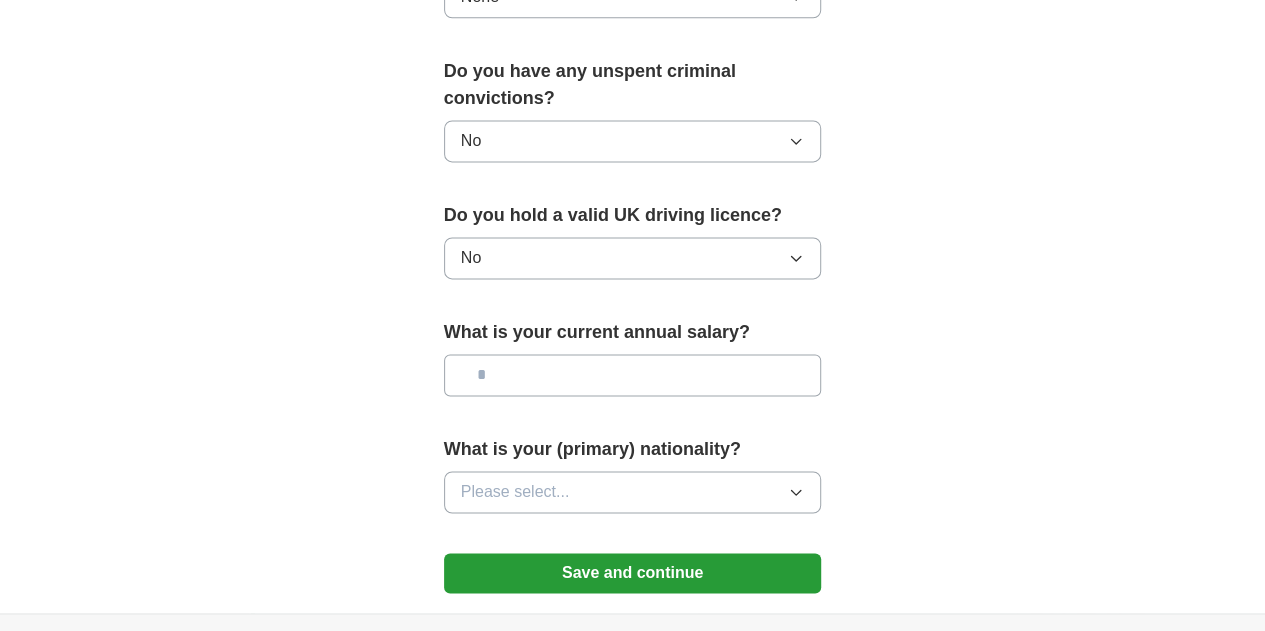 click at bounding box center [633, 375] 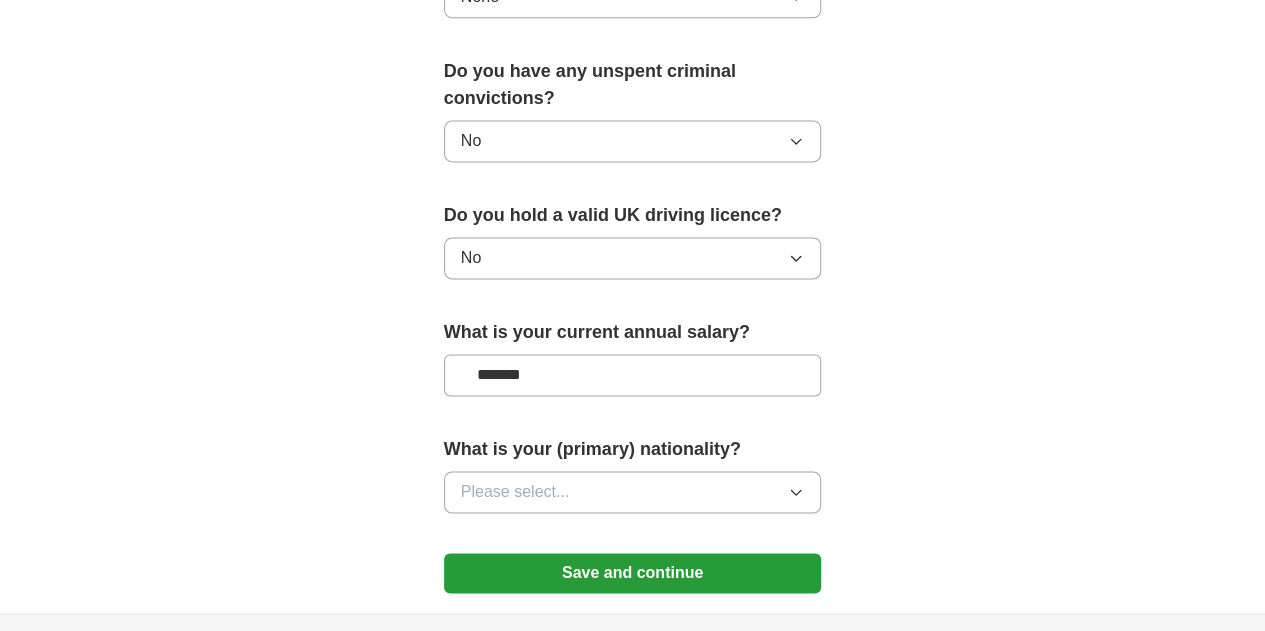 type on "*******" 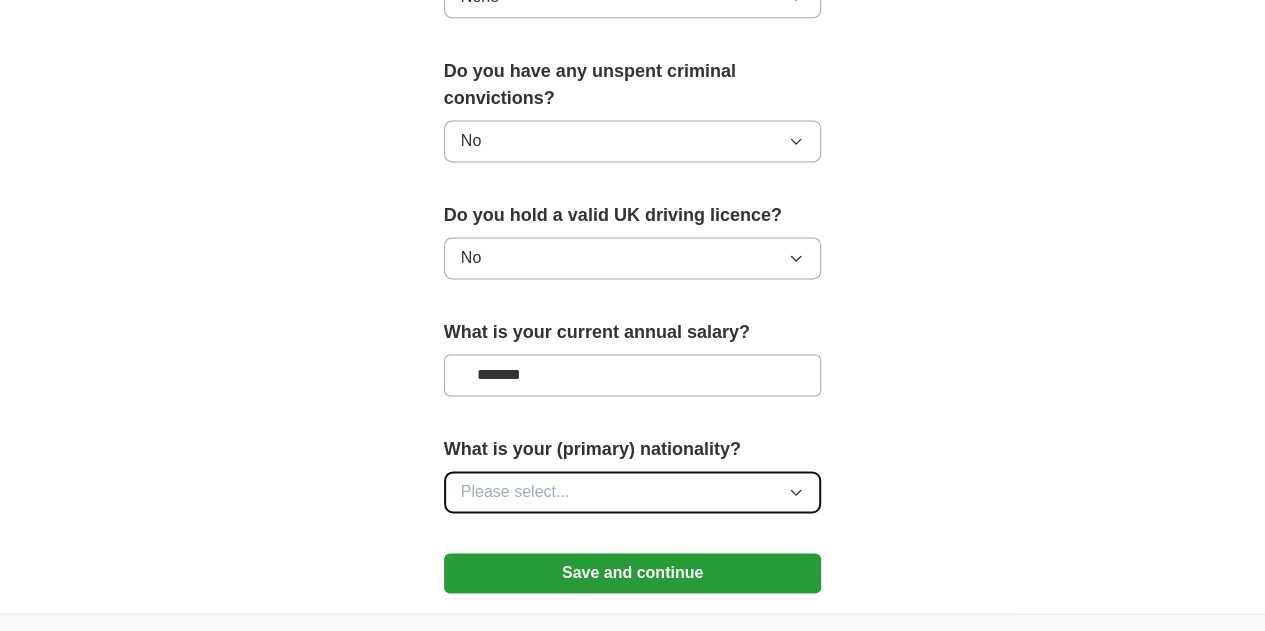 click on "Please select..." at bounding box center [633, 492] 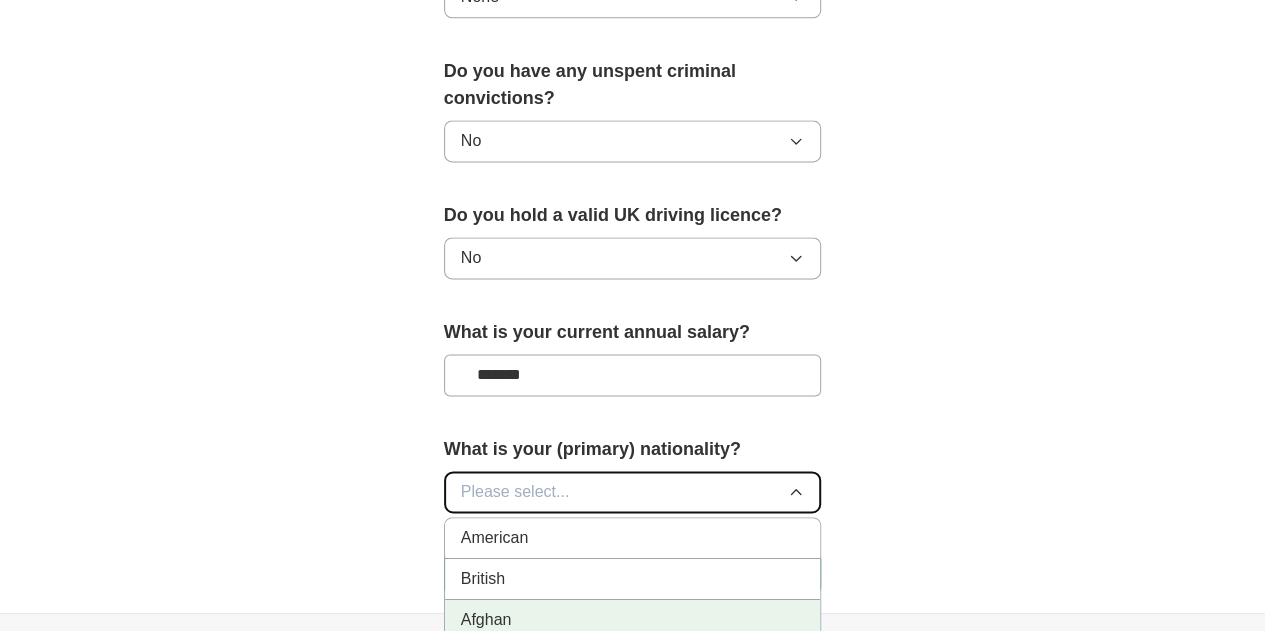 type 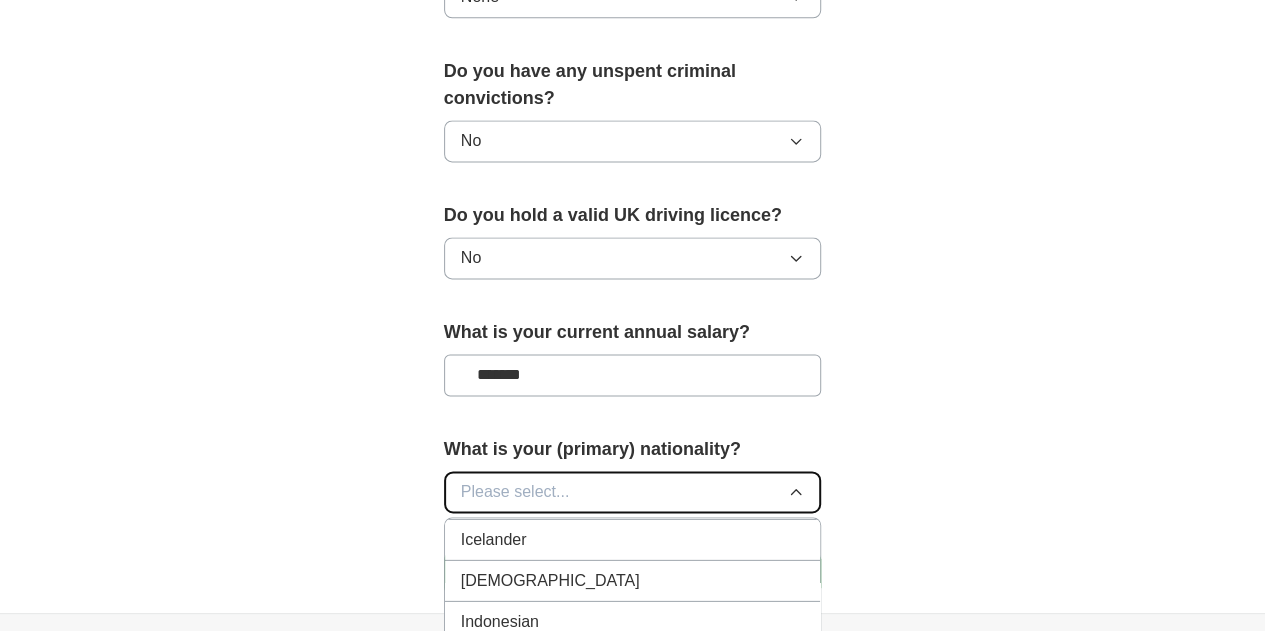 scroll, scrollTop: 3235, scrollLeft: 0, axis: vertical 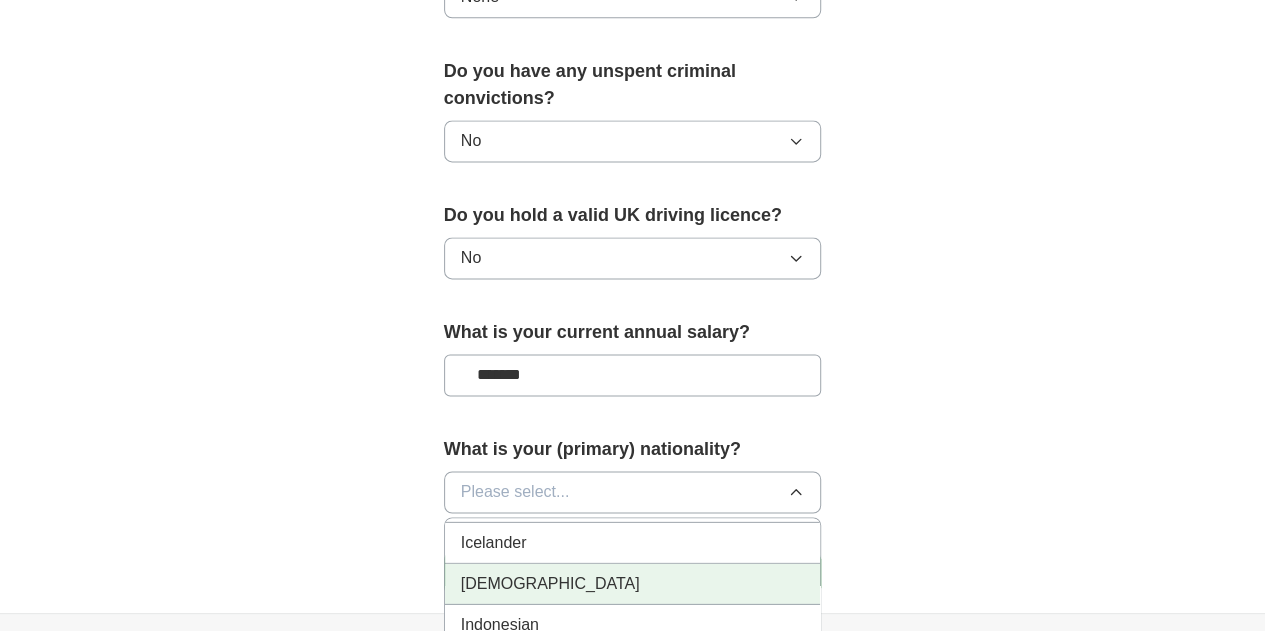 click on "[DEMOGRAPHIC_DATA]" at bounding box center (633, 583) 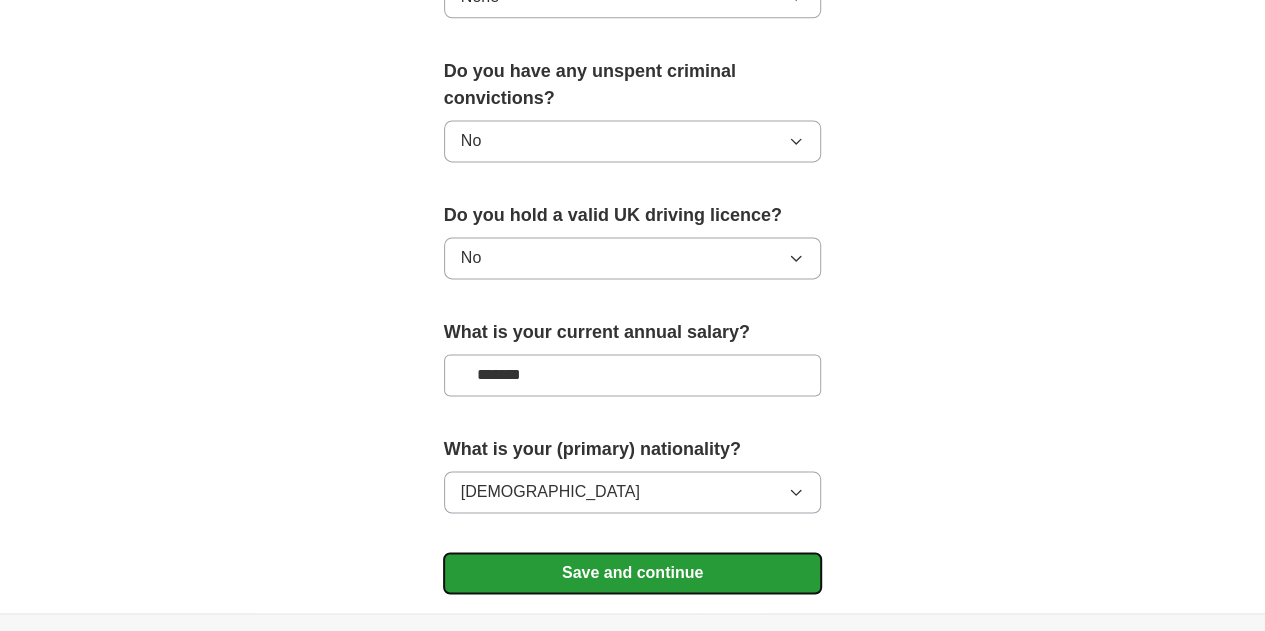 click on "Save and continue" at bounding box center (633, 573) 